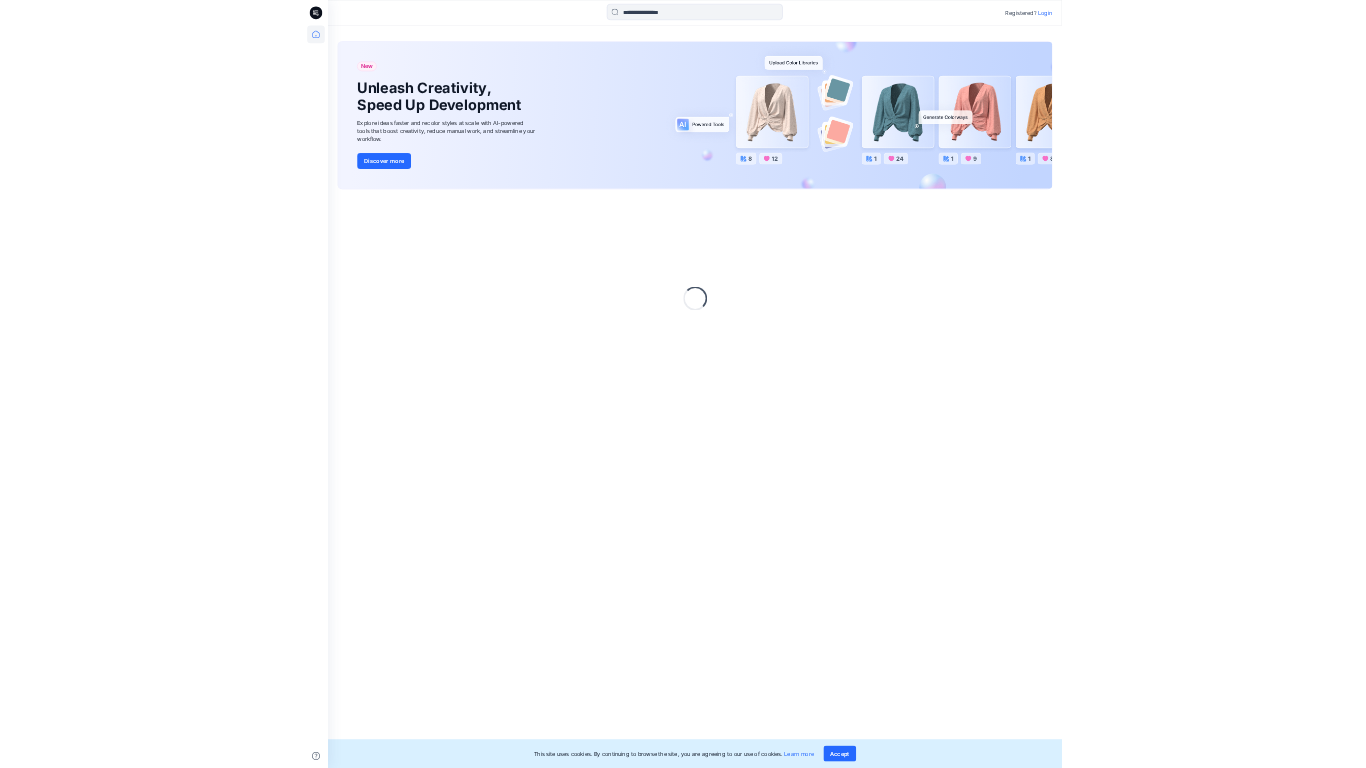 scroll, scrollTop: 0, scrollLeft: 0, axis: both 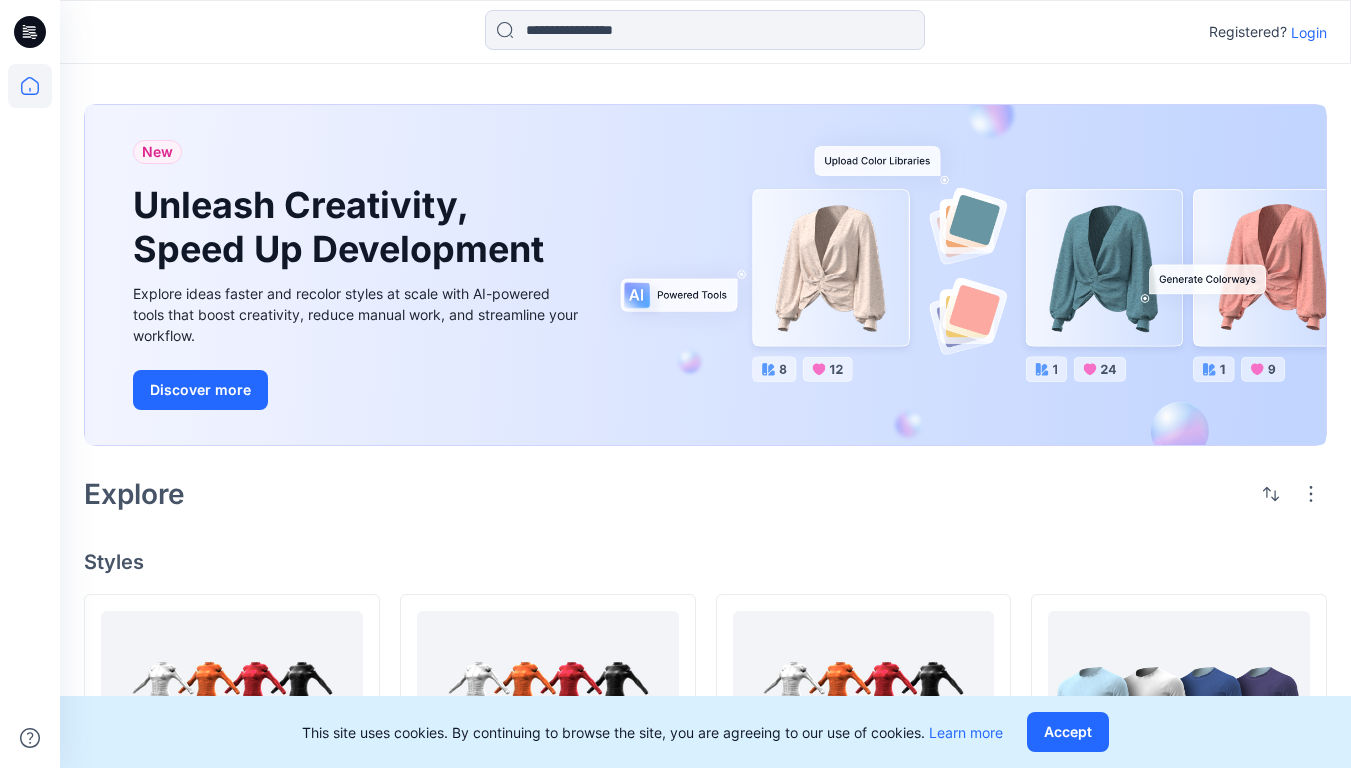 click on "Login" at bounding box center [1309, 32] 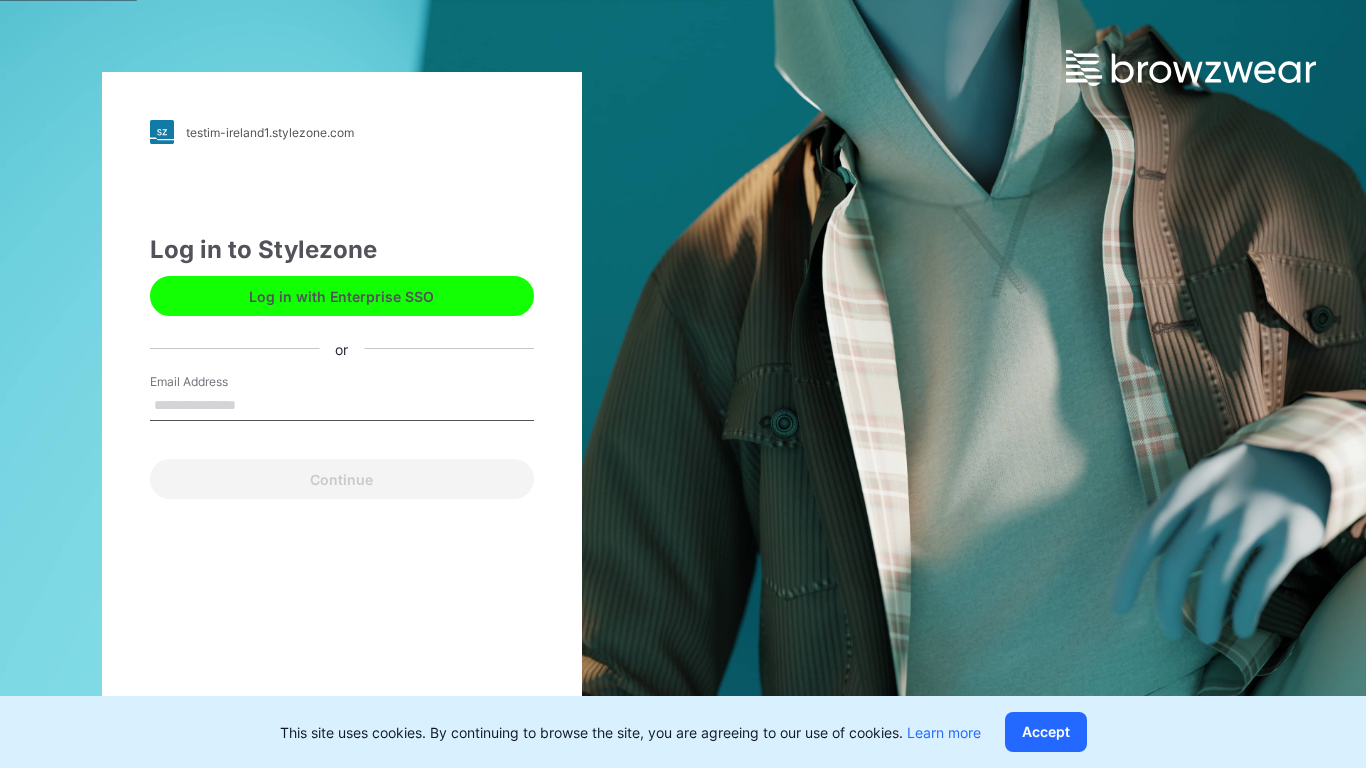 click on "Email Address" at bounding box center (342, 406) 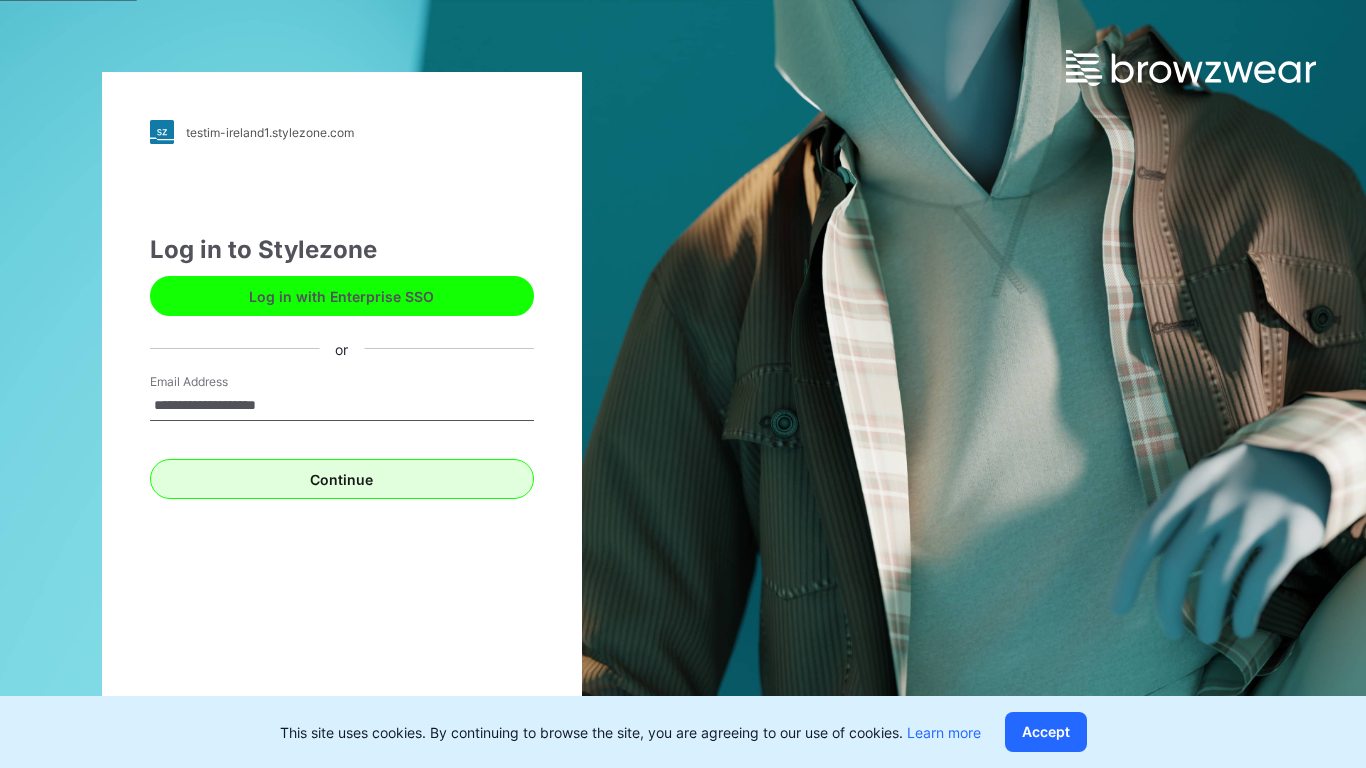 type on "**********" 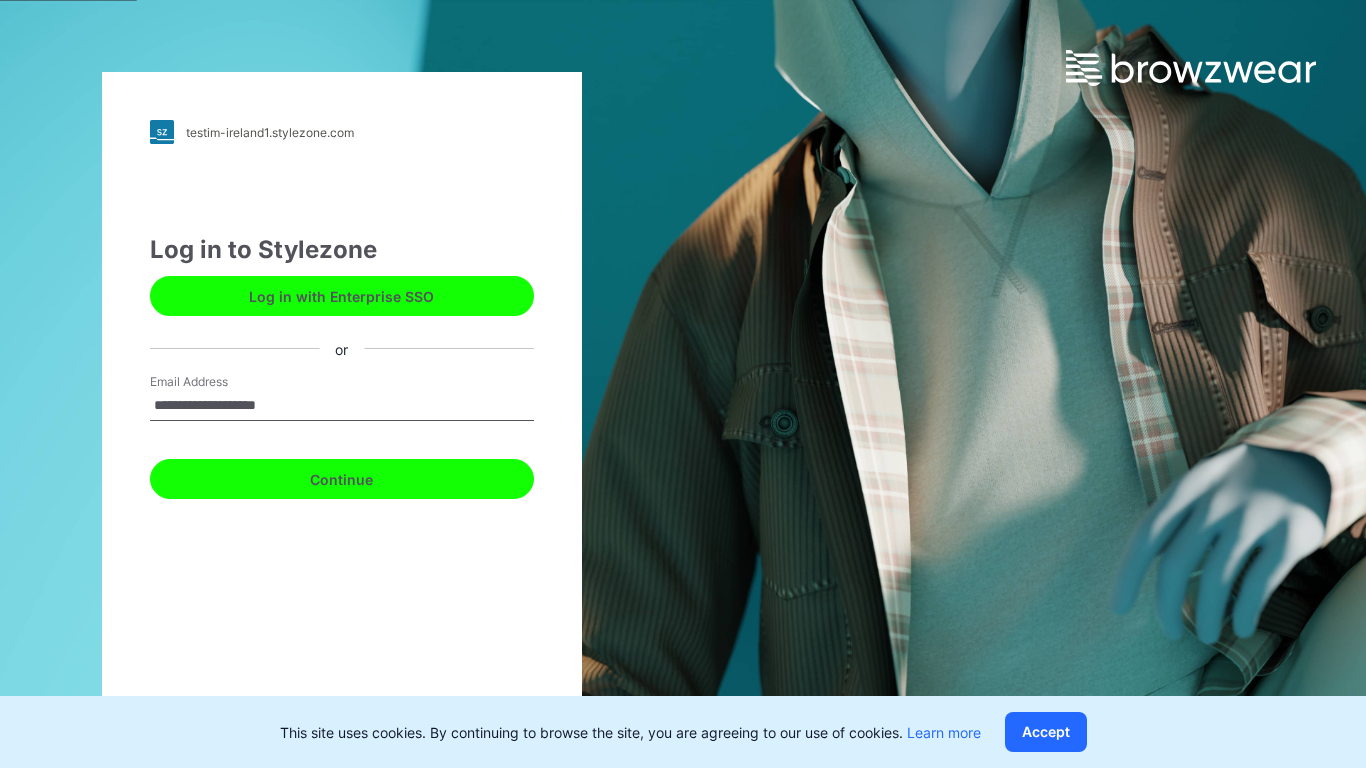 click on "Continue" at bounding box center [342, 479] 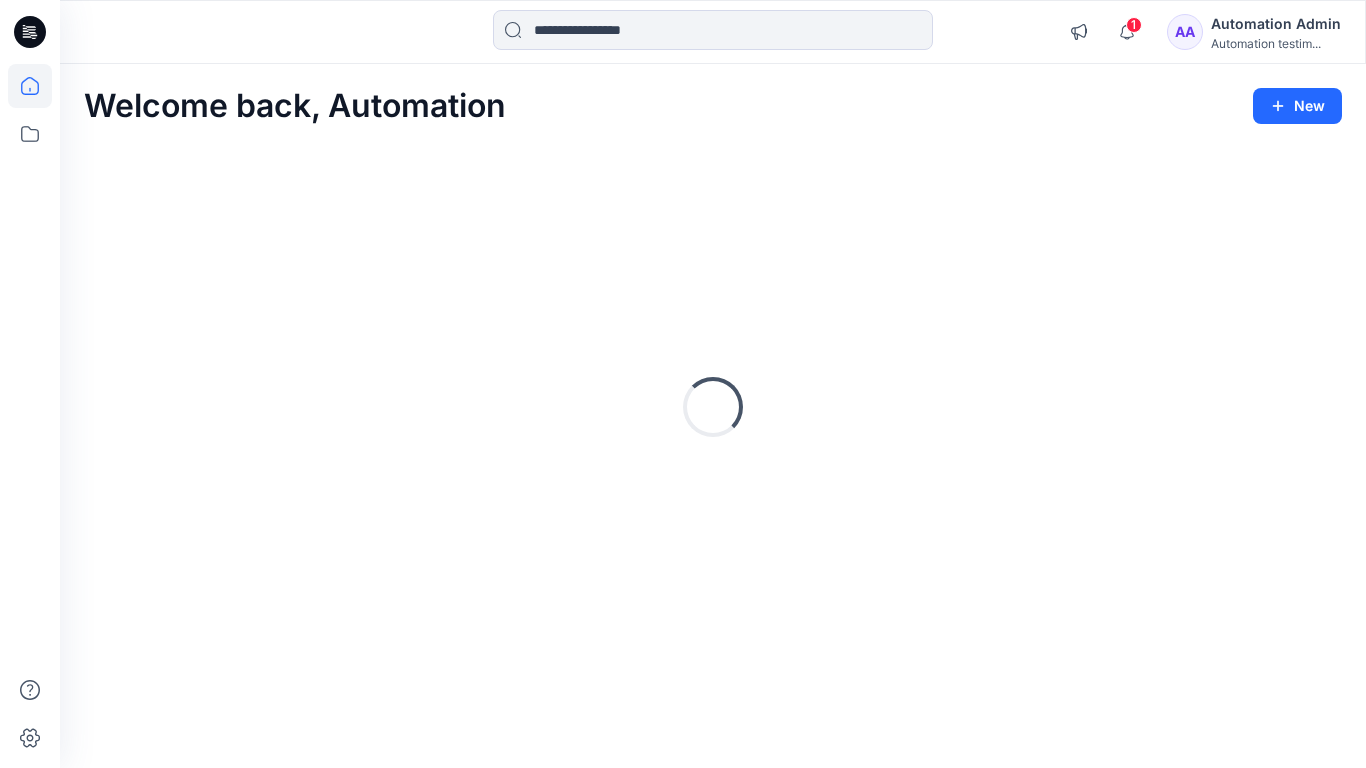 click 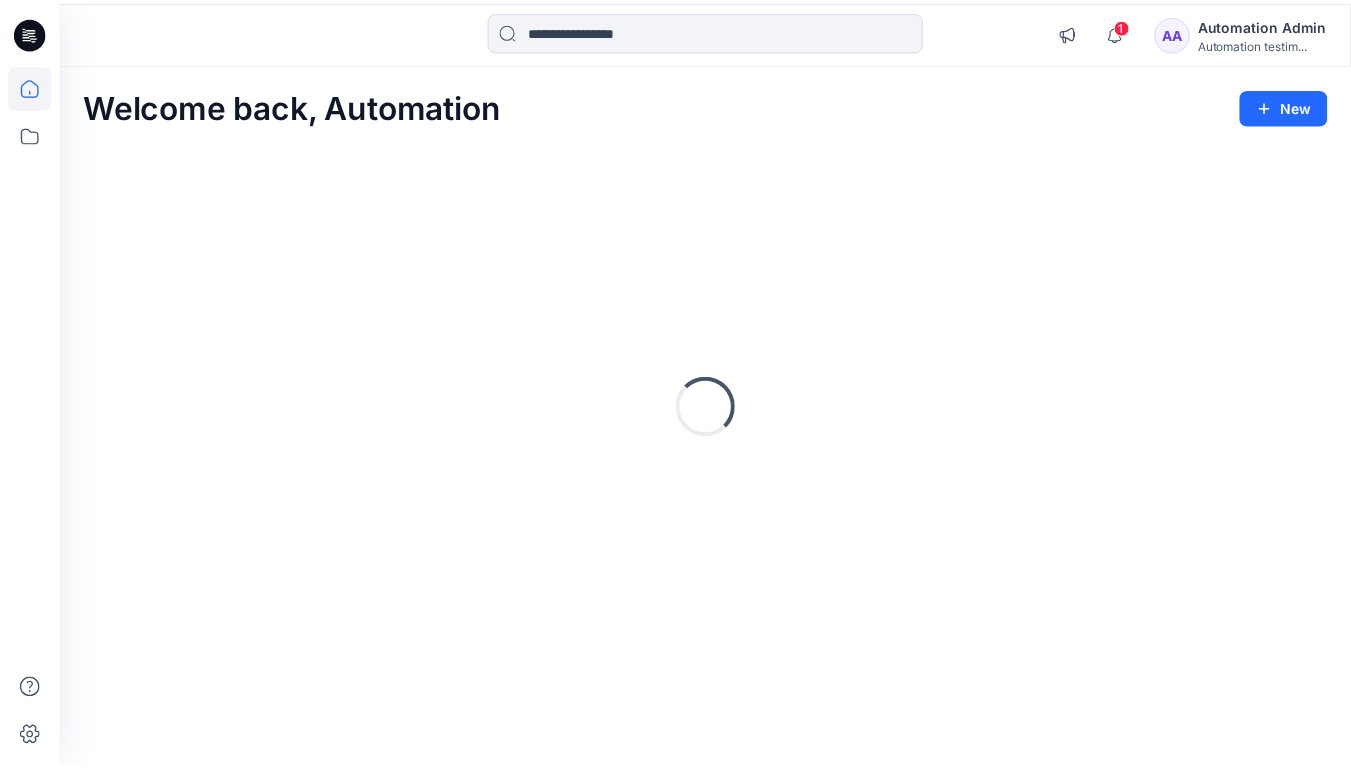 scroll, scrollTop: 0, scrollLeft: 0, axis: both 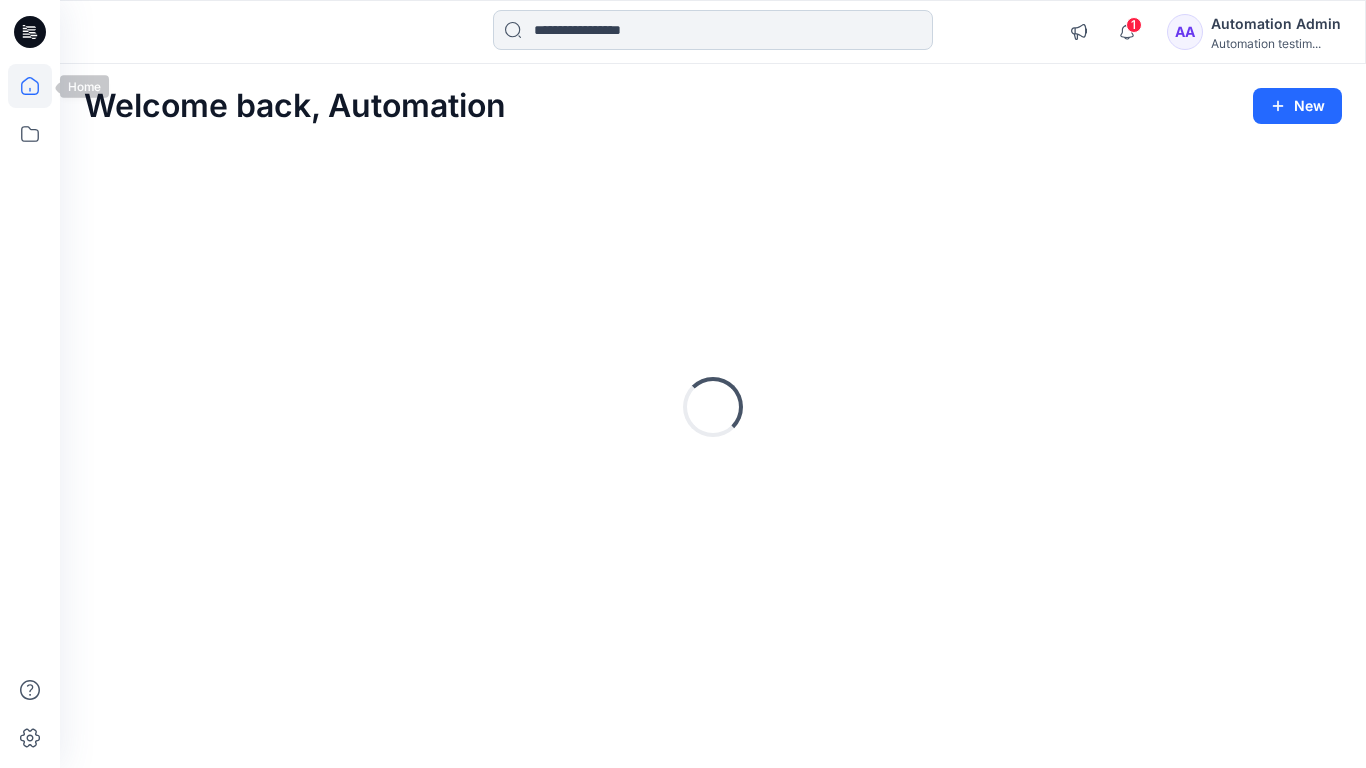 click at bounding box center [713, 30] 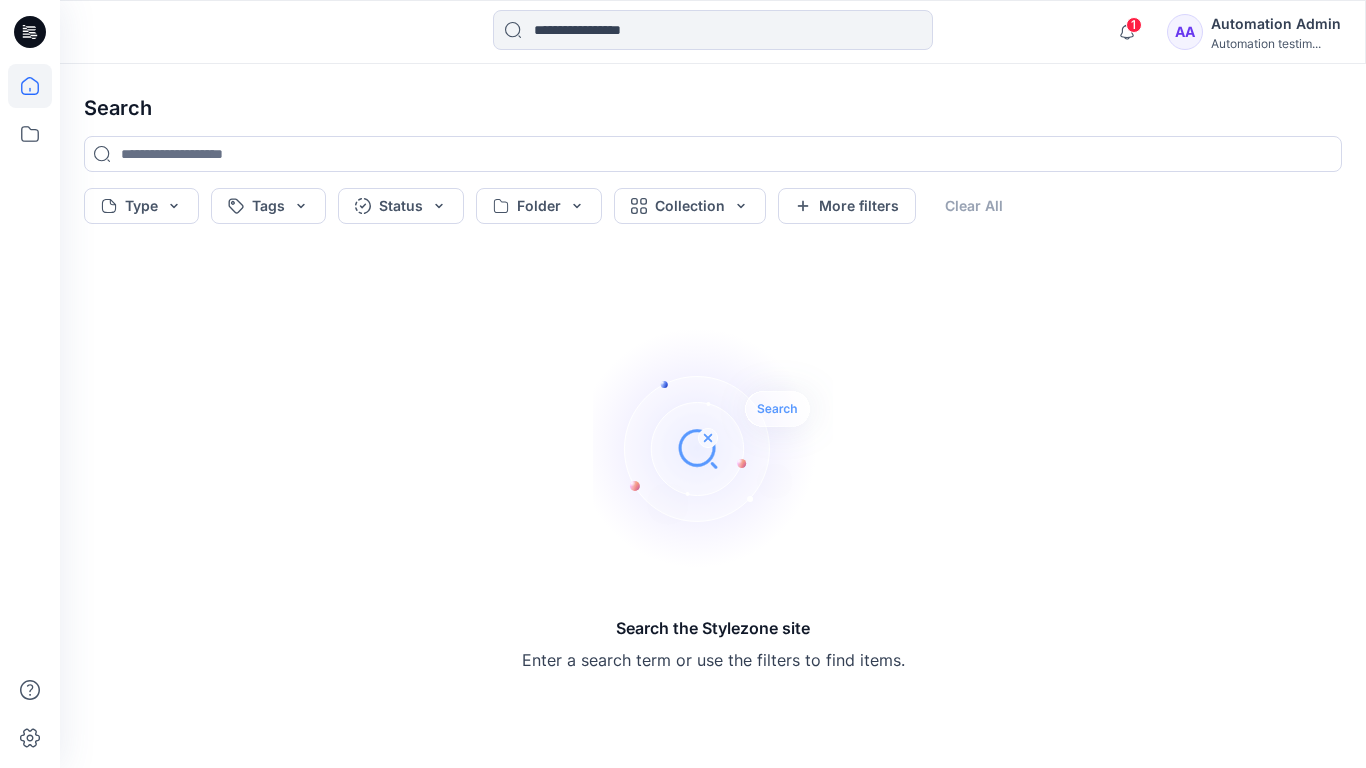click 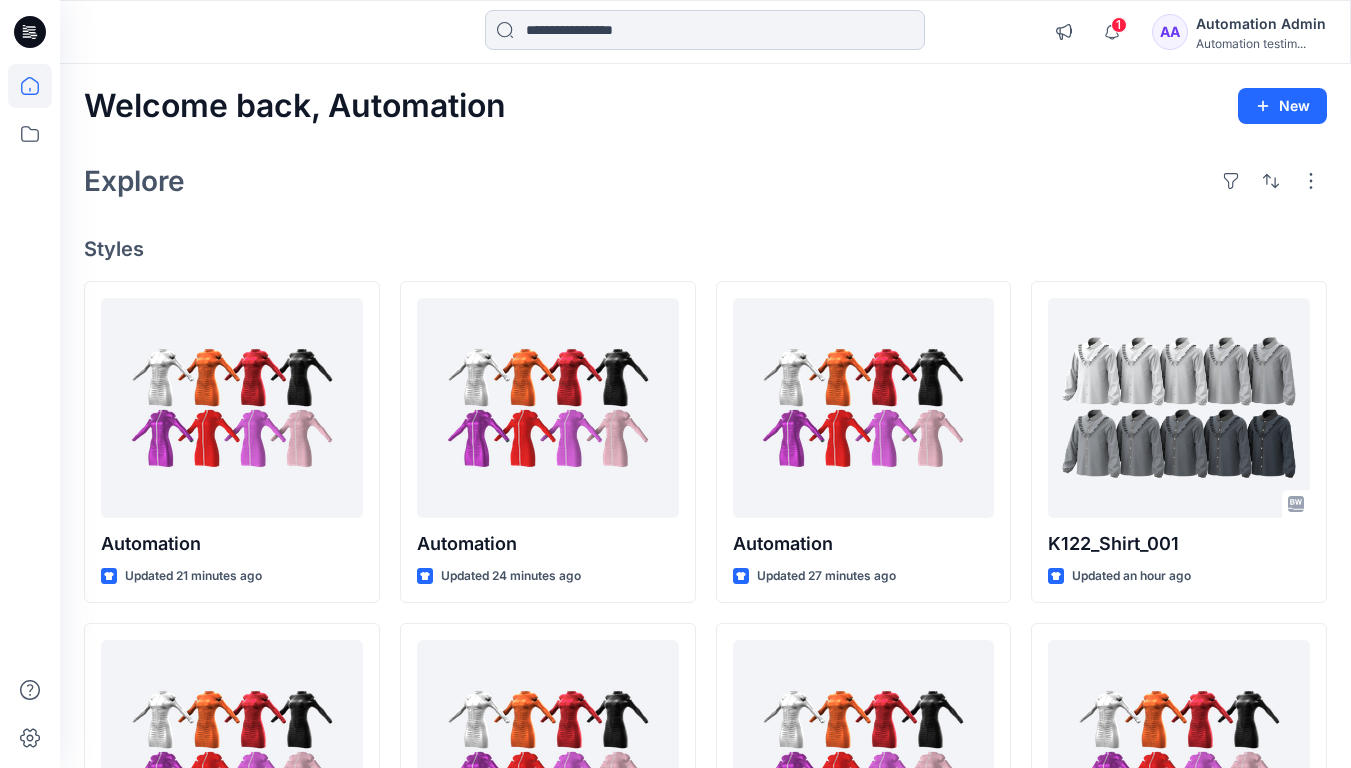 click at bounding box center [705, 30] 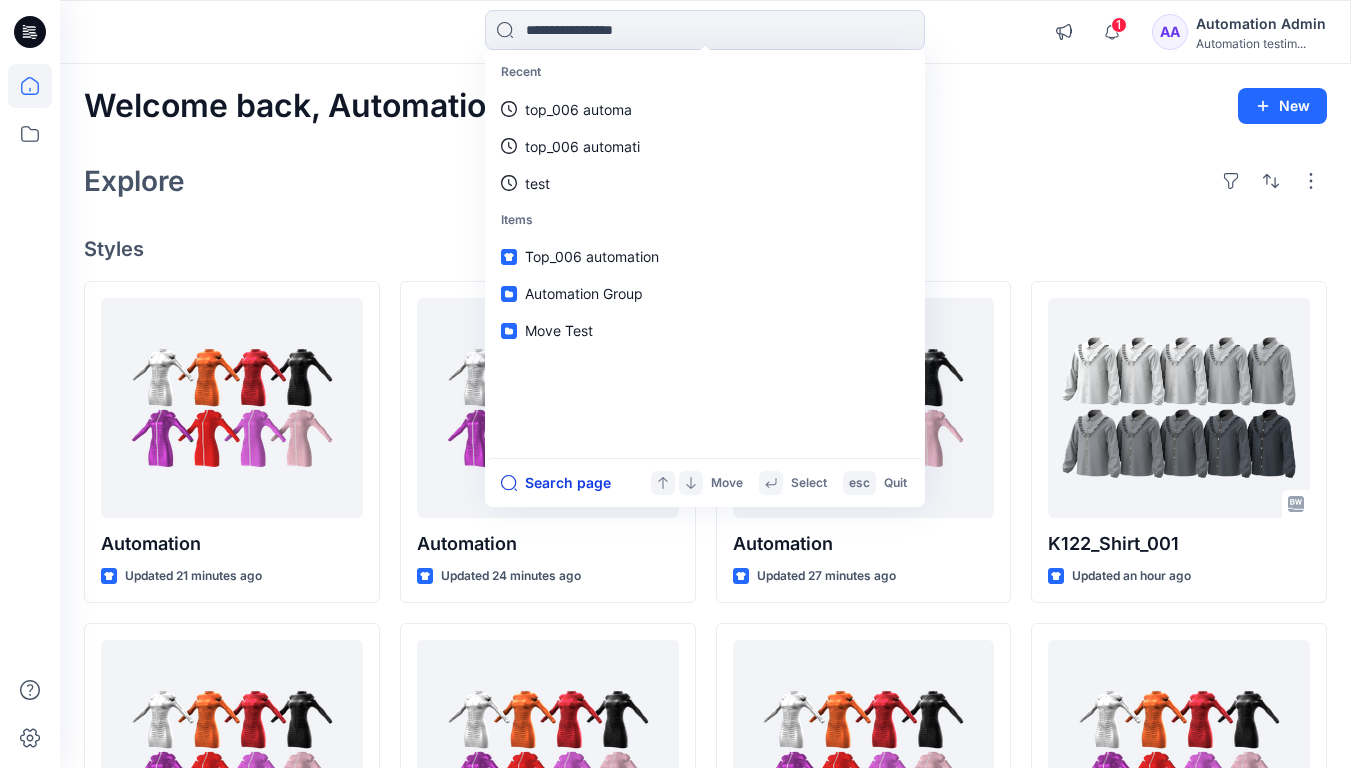 click on "Search page" at bounding box center [556, 483] 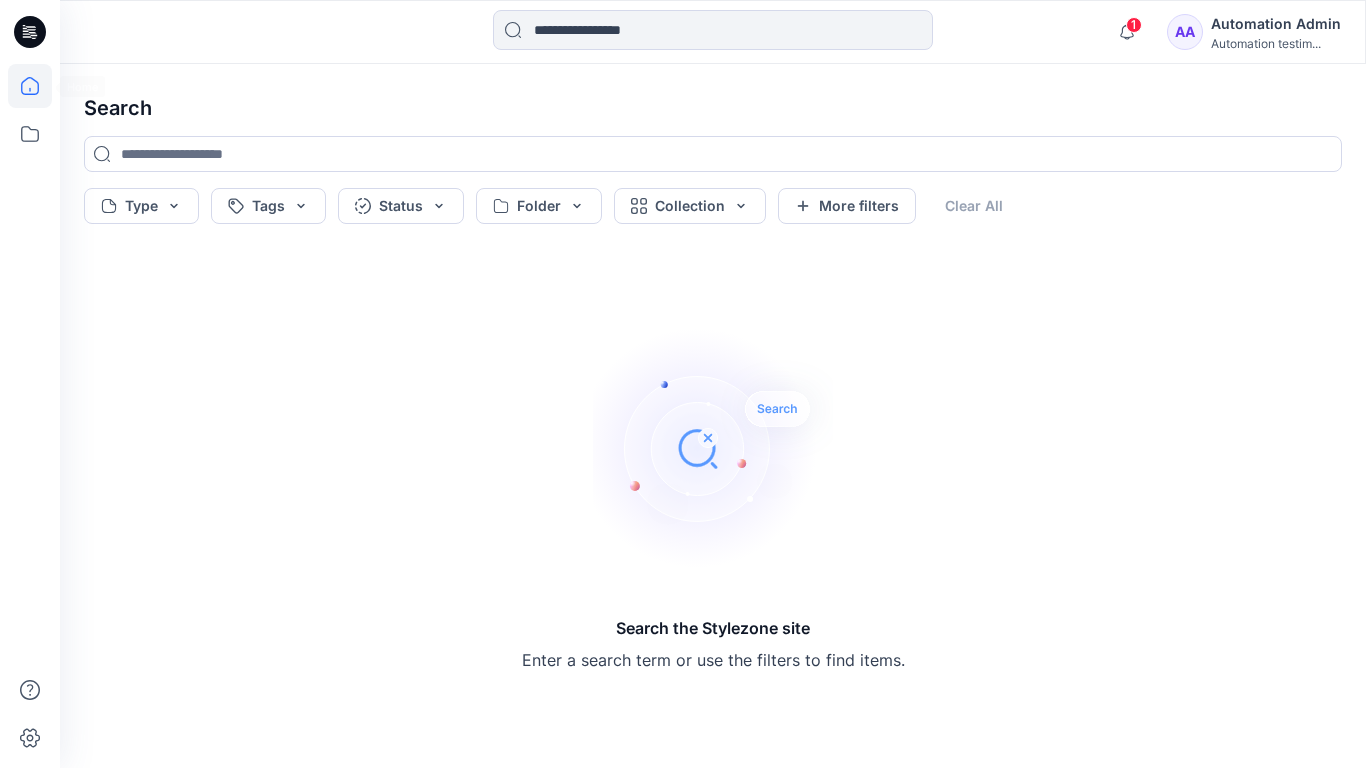 click 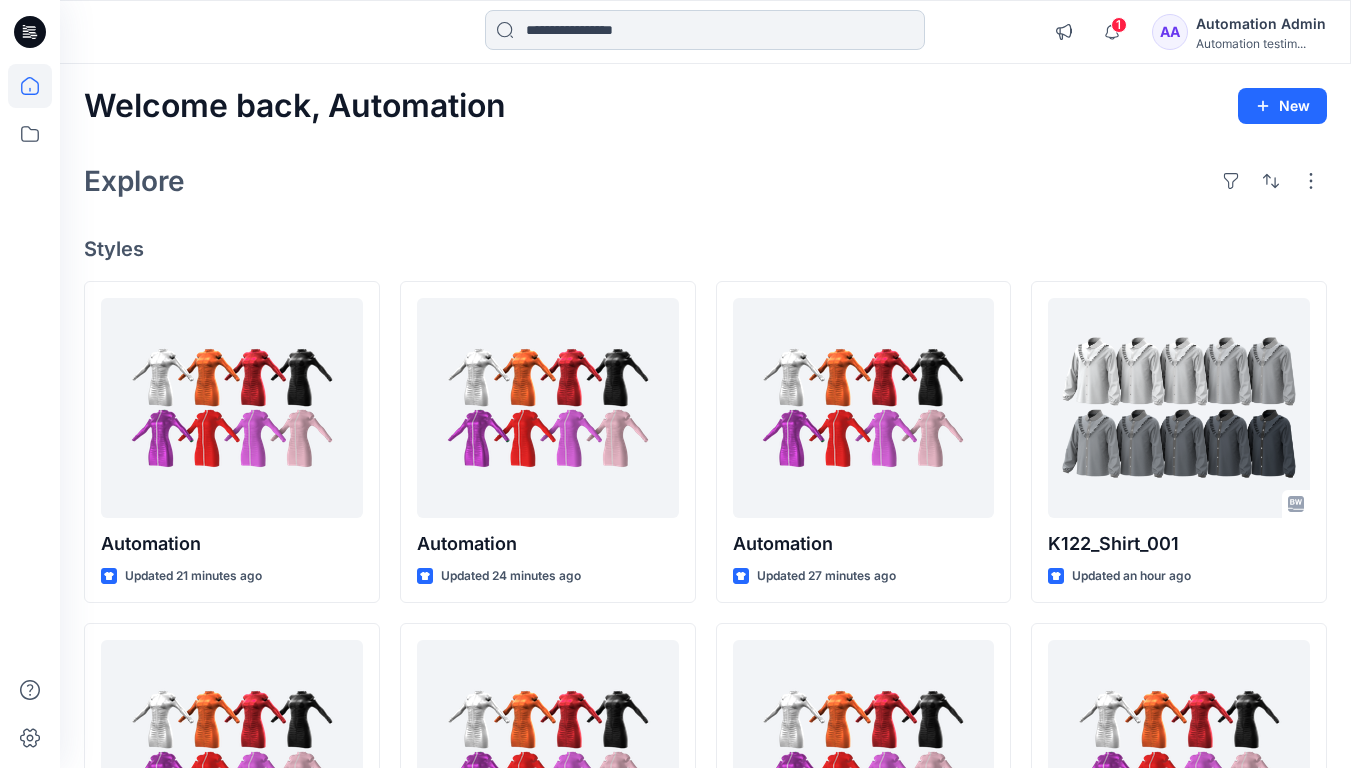 click at bounding box center [705, 30] 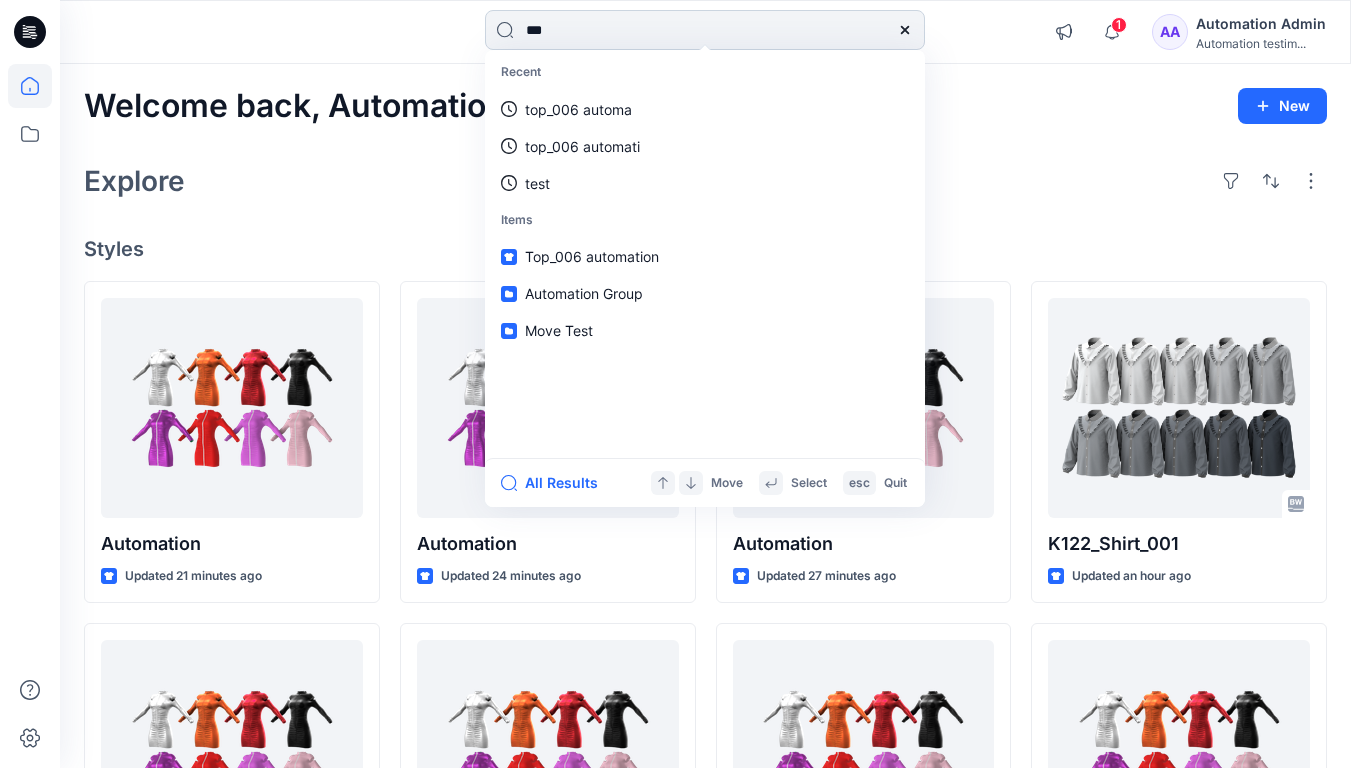 type on "****" 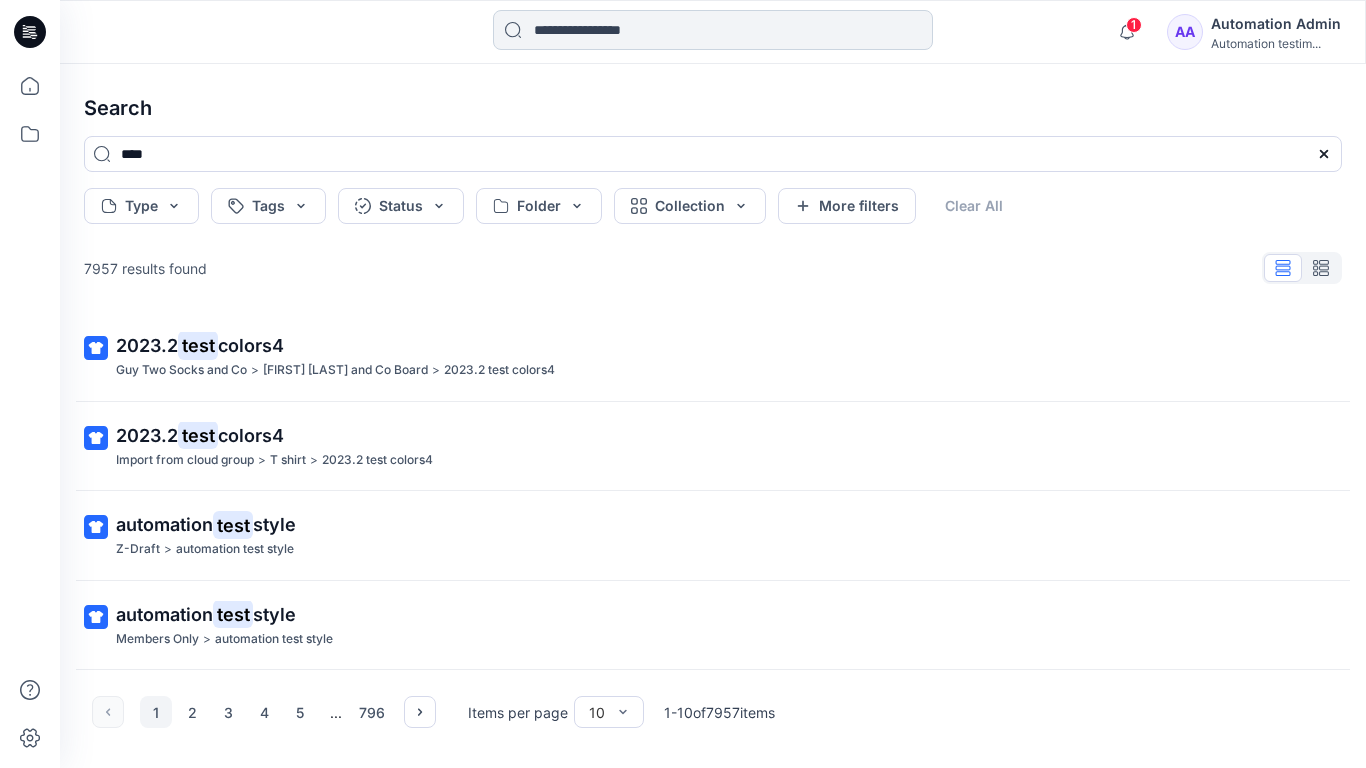 click at bounding box center [713, 30] 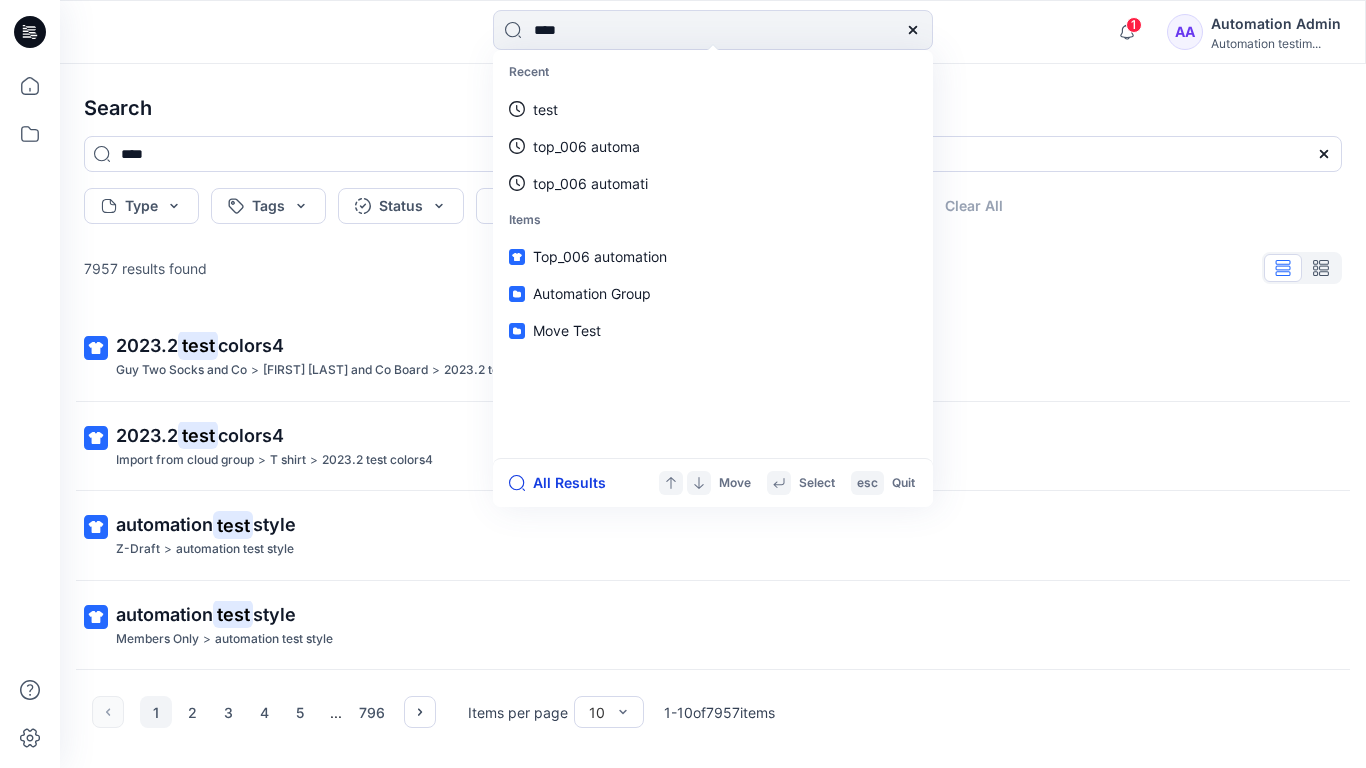 type on "****" 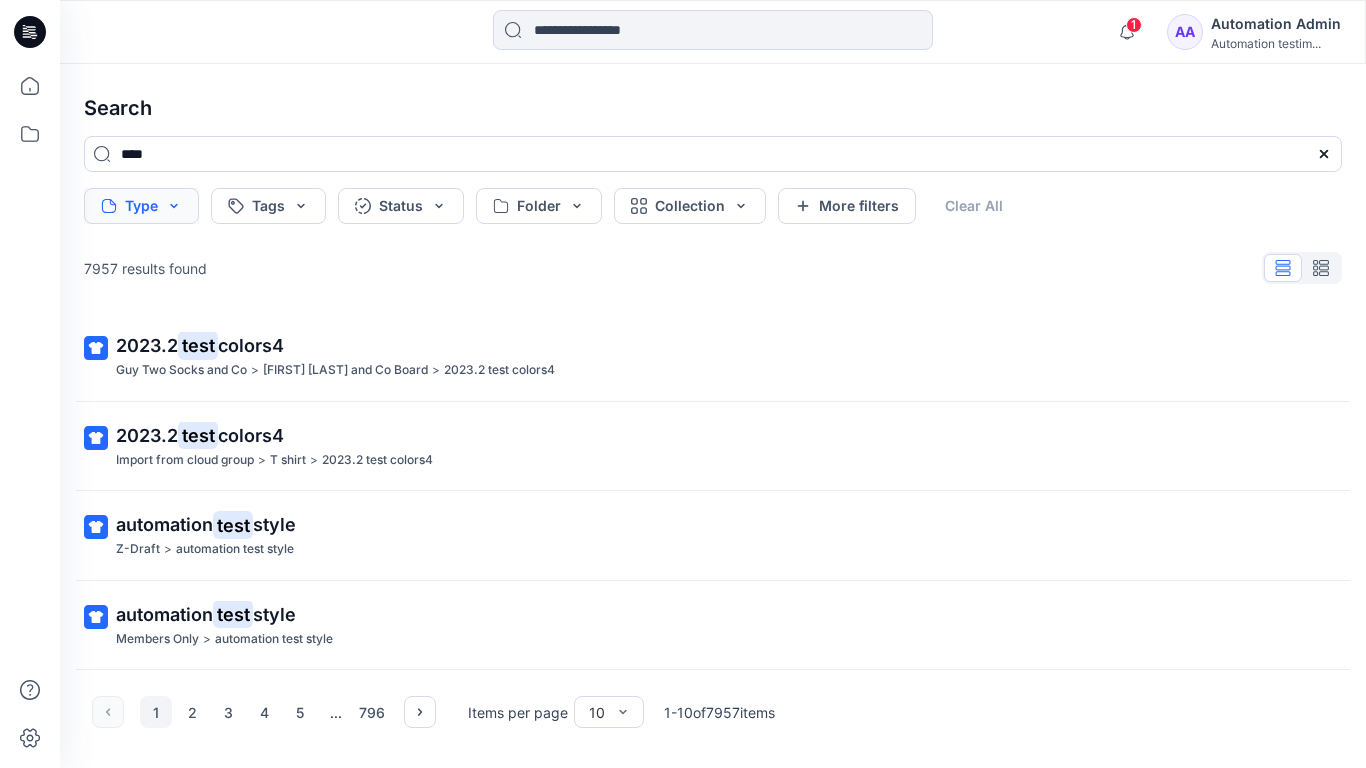 click on "Type" at bounding box center [141, 206] 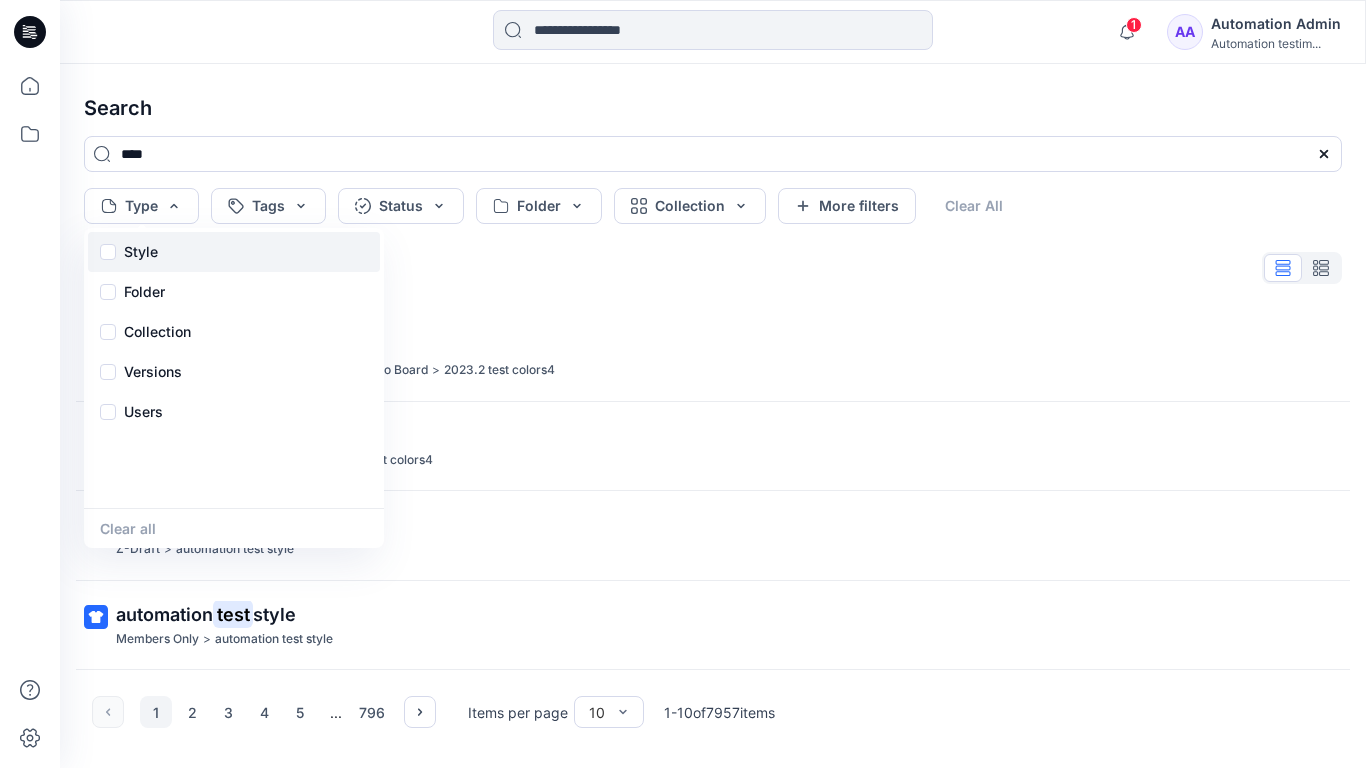 click on "Style" at bounding box center (234, 252) 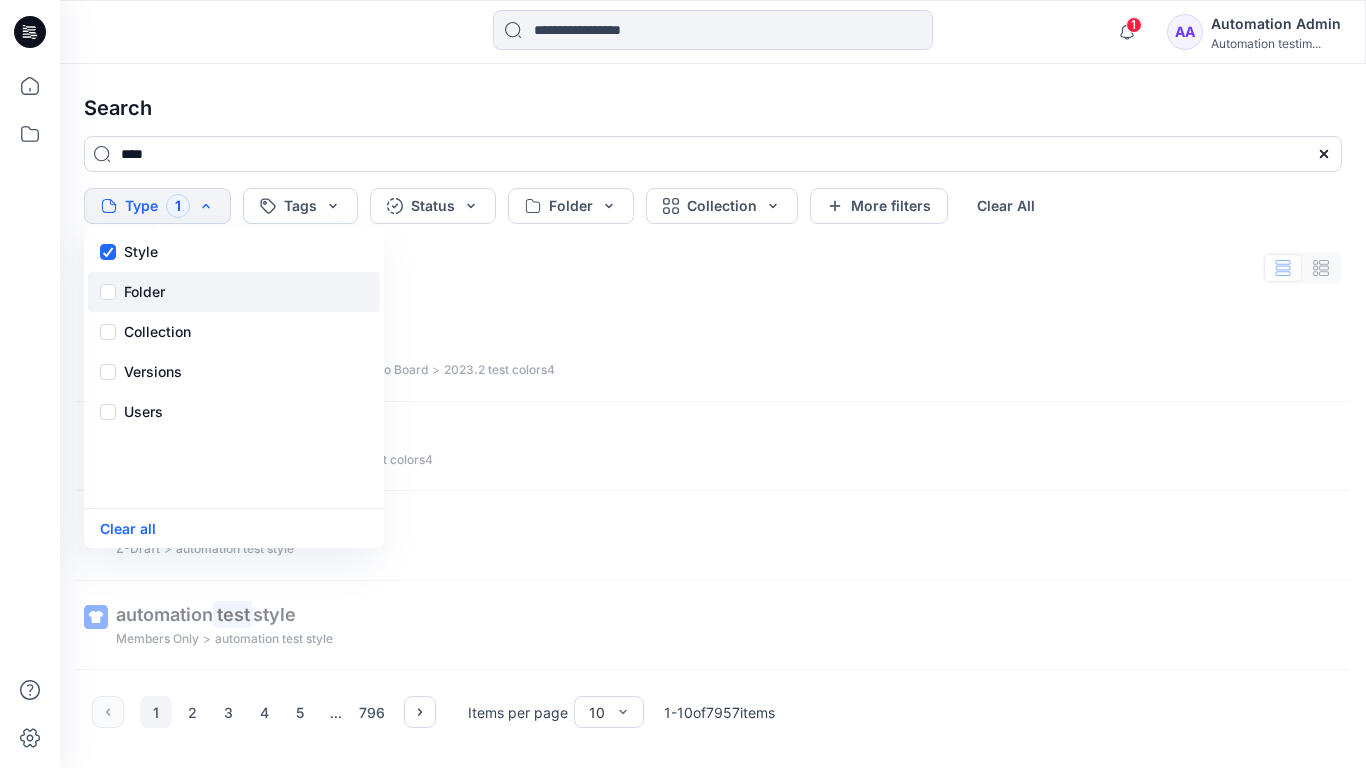 click on "Folder" at bounding box center [144, 292] 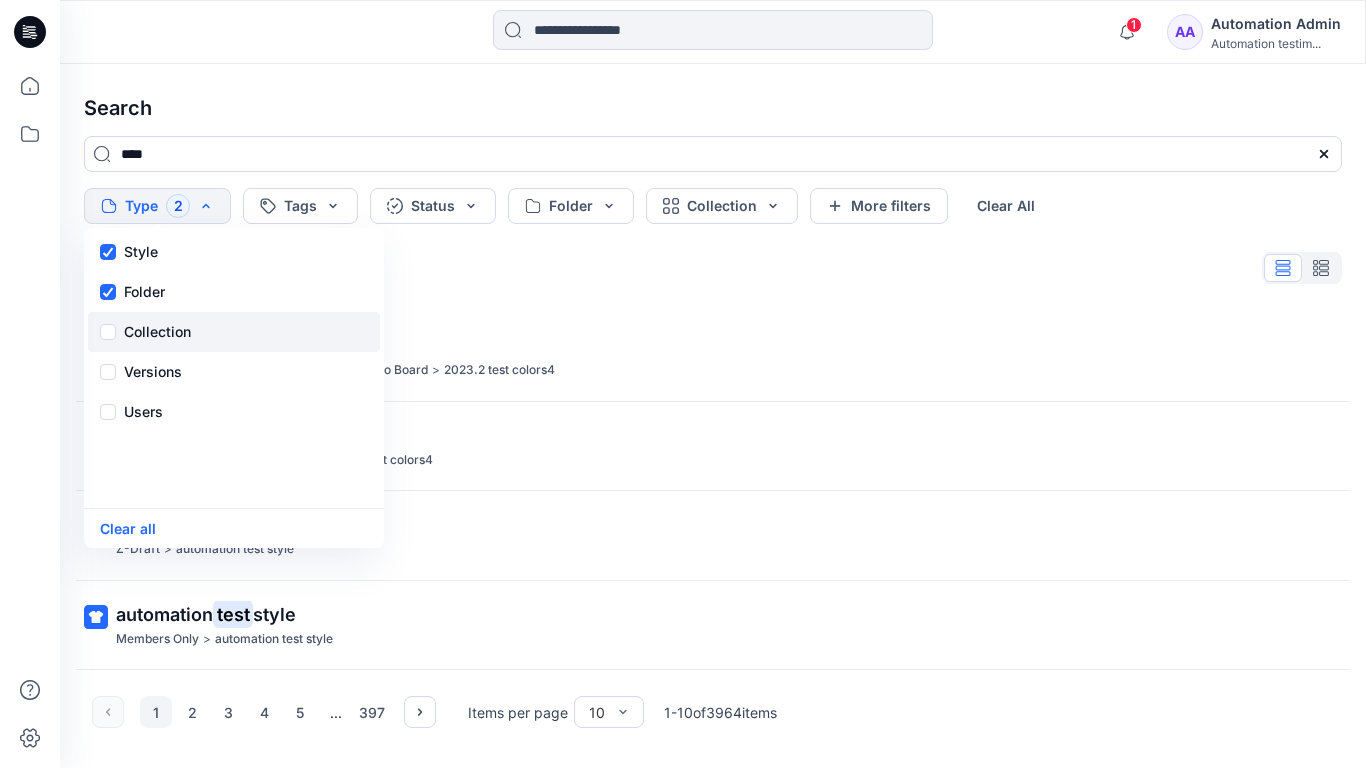 click on "Collection" at bounding box center (157, 332) 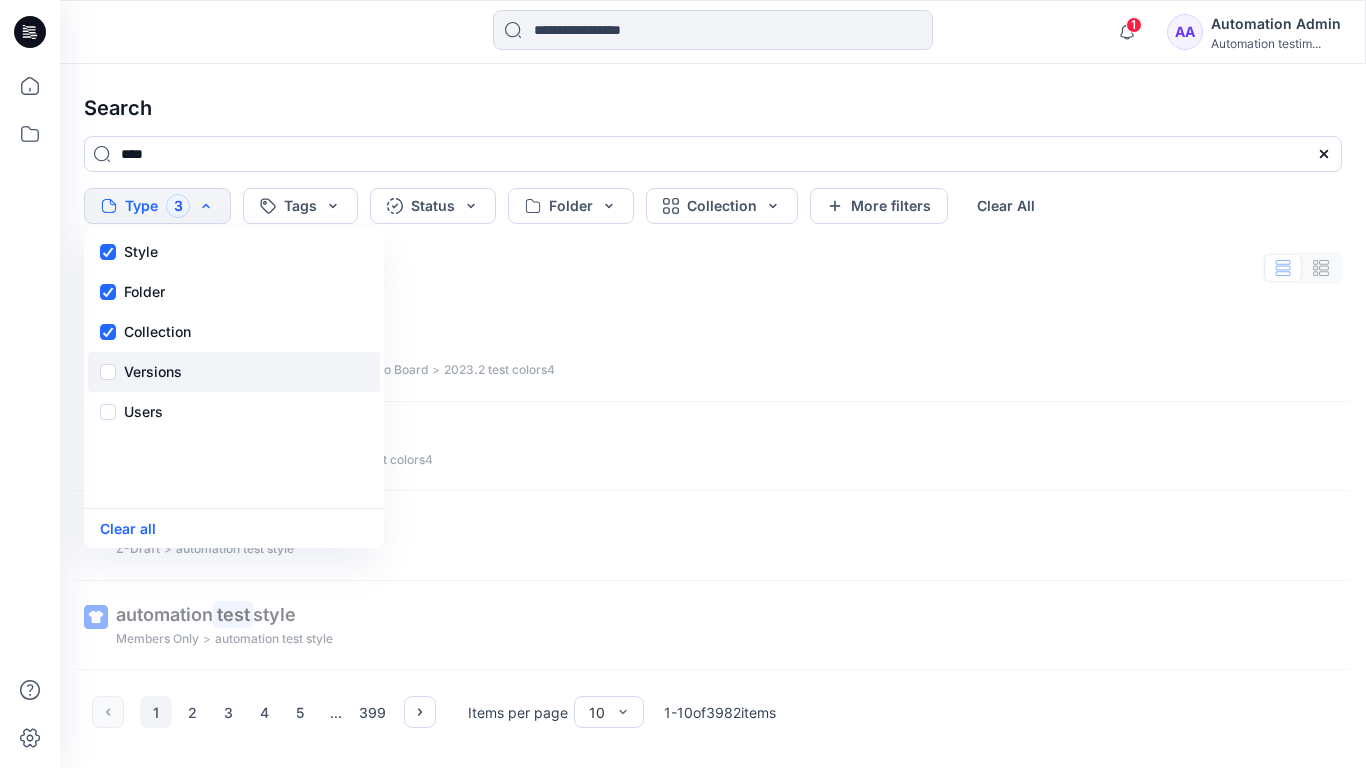 click on "Versions" at bounding box center (153, 372) 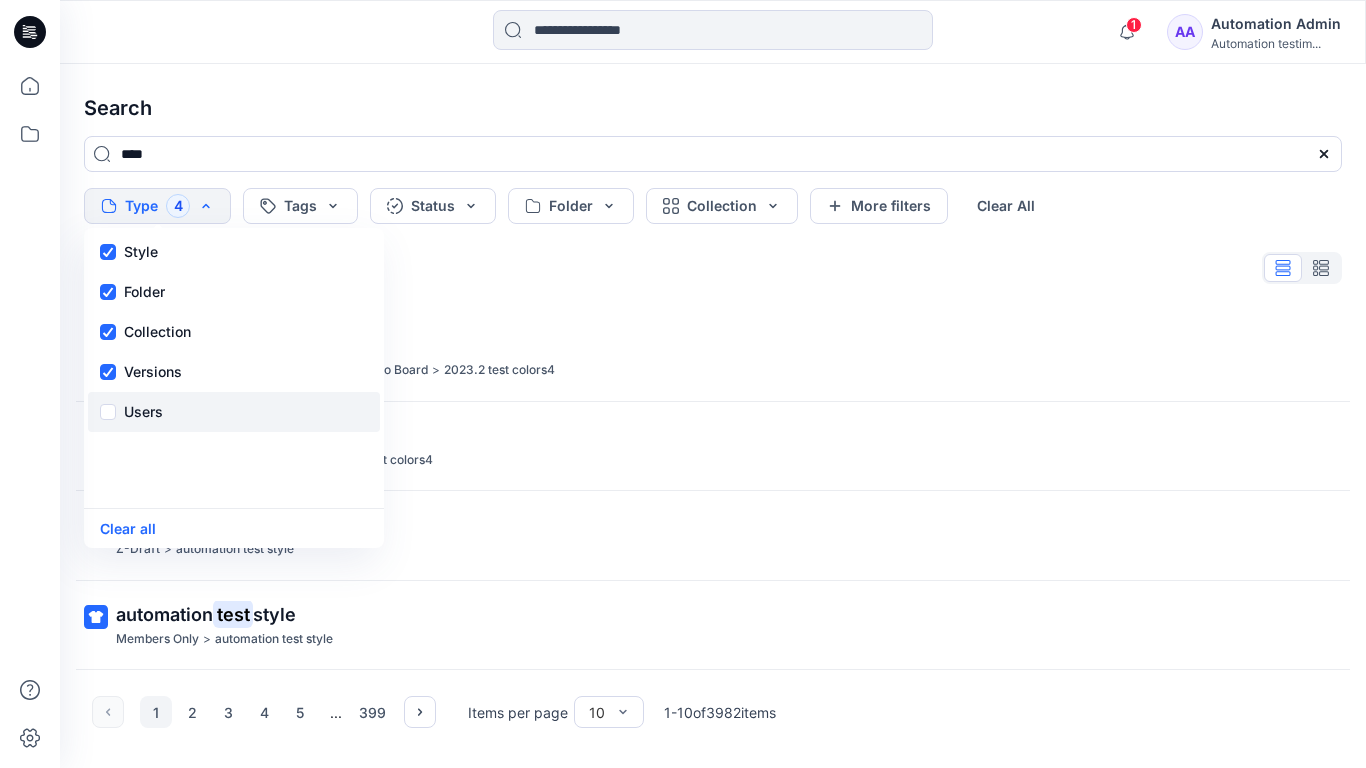 click on "Users" at bounding box center (143, 412) 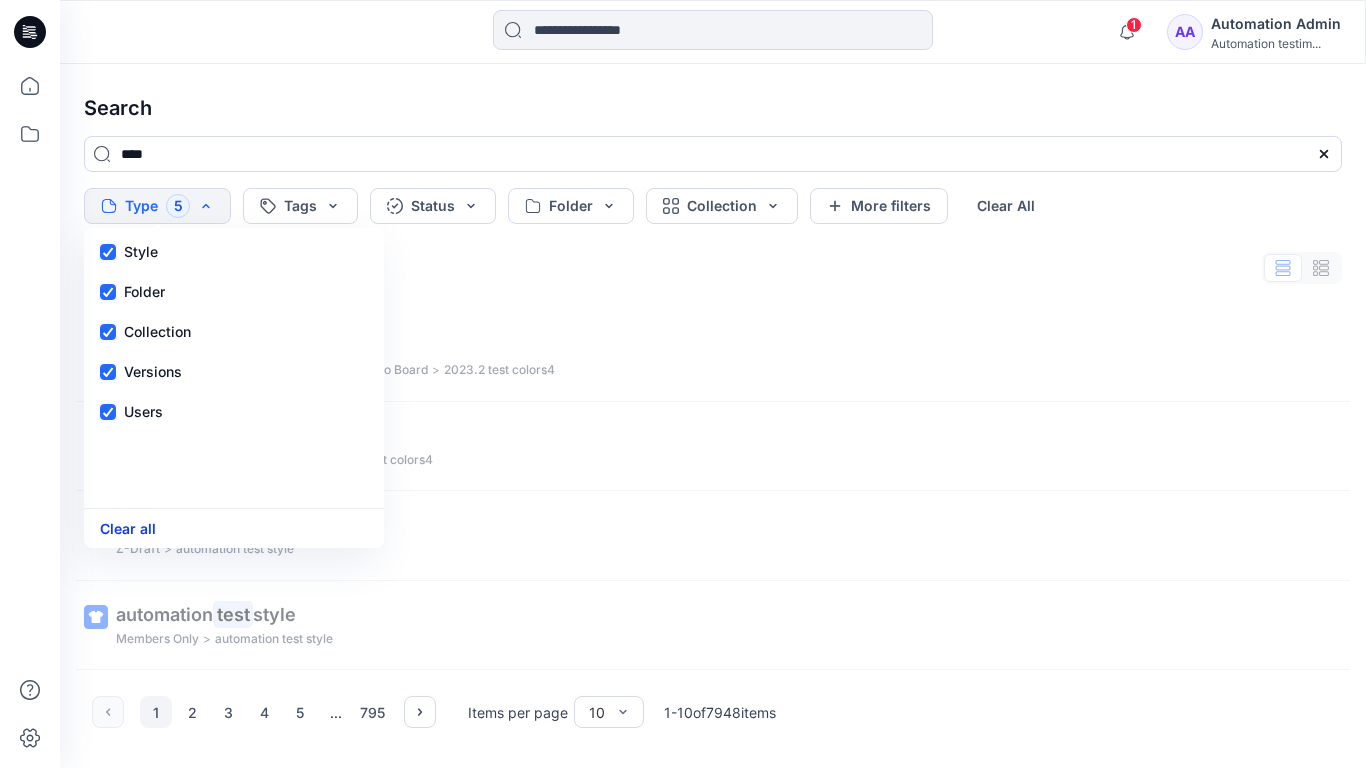 click on "Clear all" at bounding box center (128, 528) 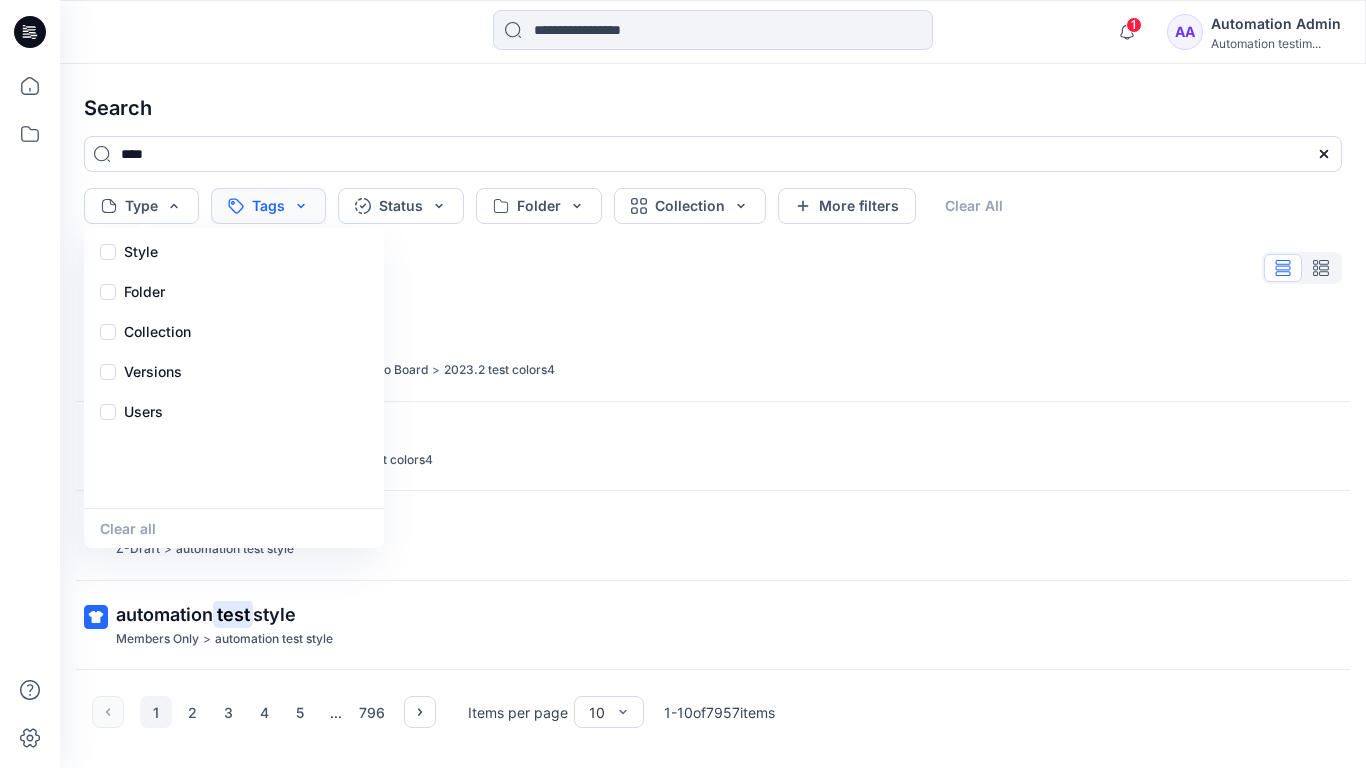 click on "Tags" at bounding box center (268, 206) 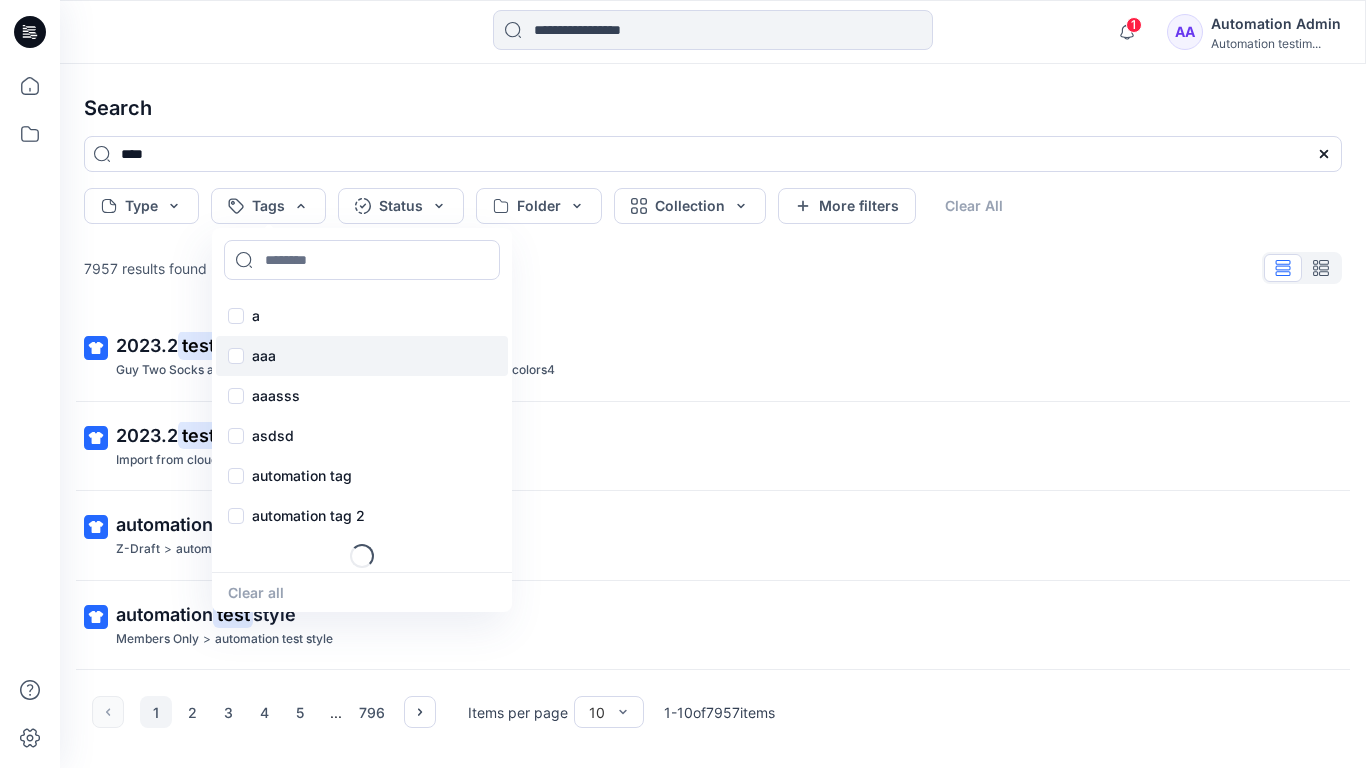 click on "aaa" at bounding box center (264, 356) 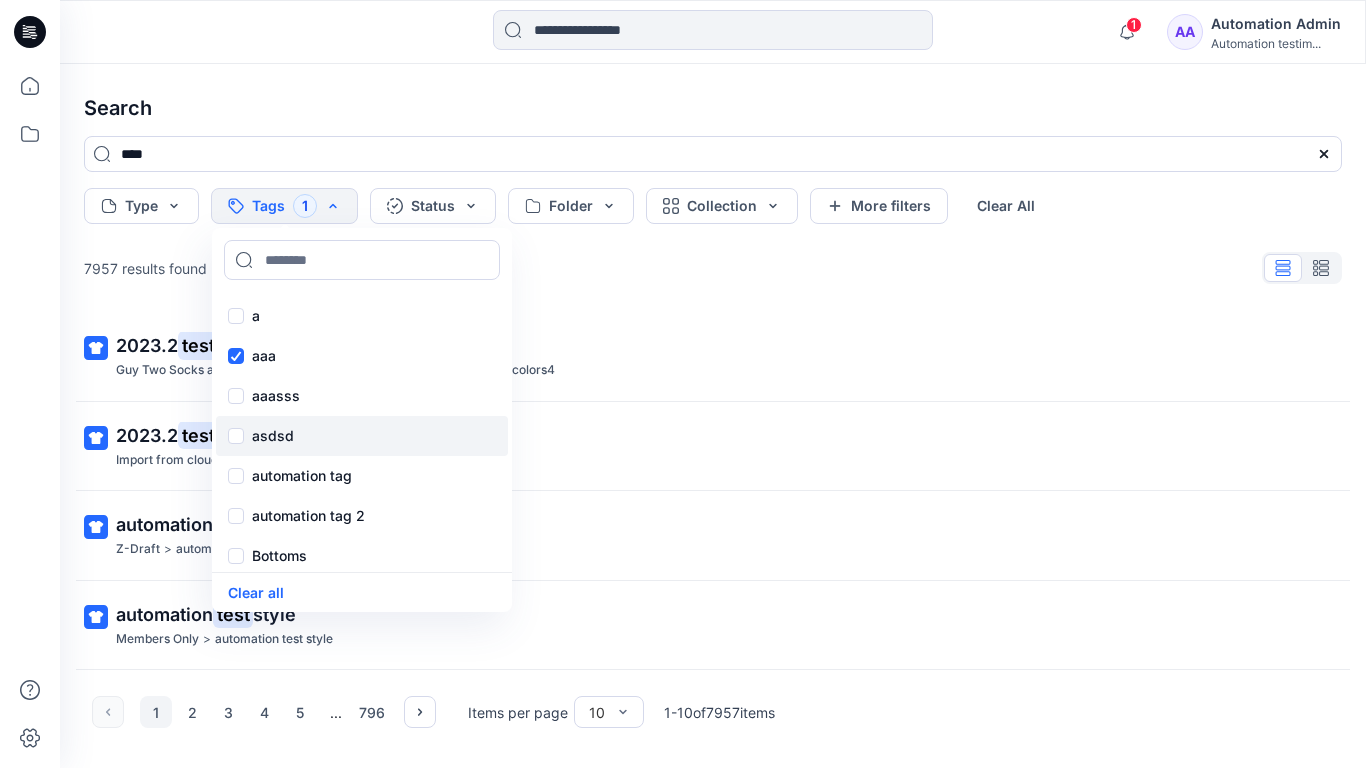 click on "asdsd" at bounding box center [273, 436] 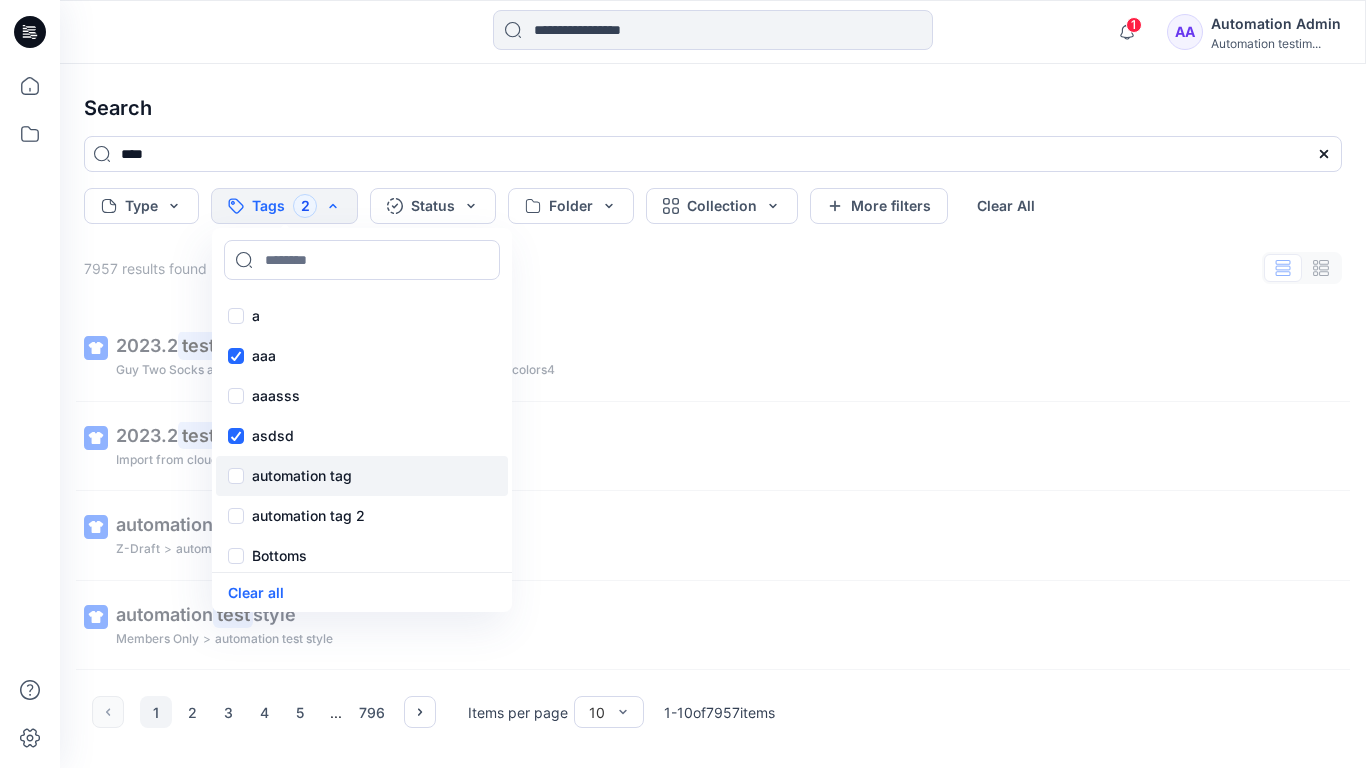 click on "automation tag" at bounding box center (302, 476) 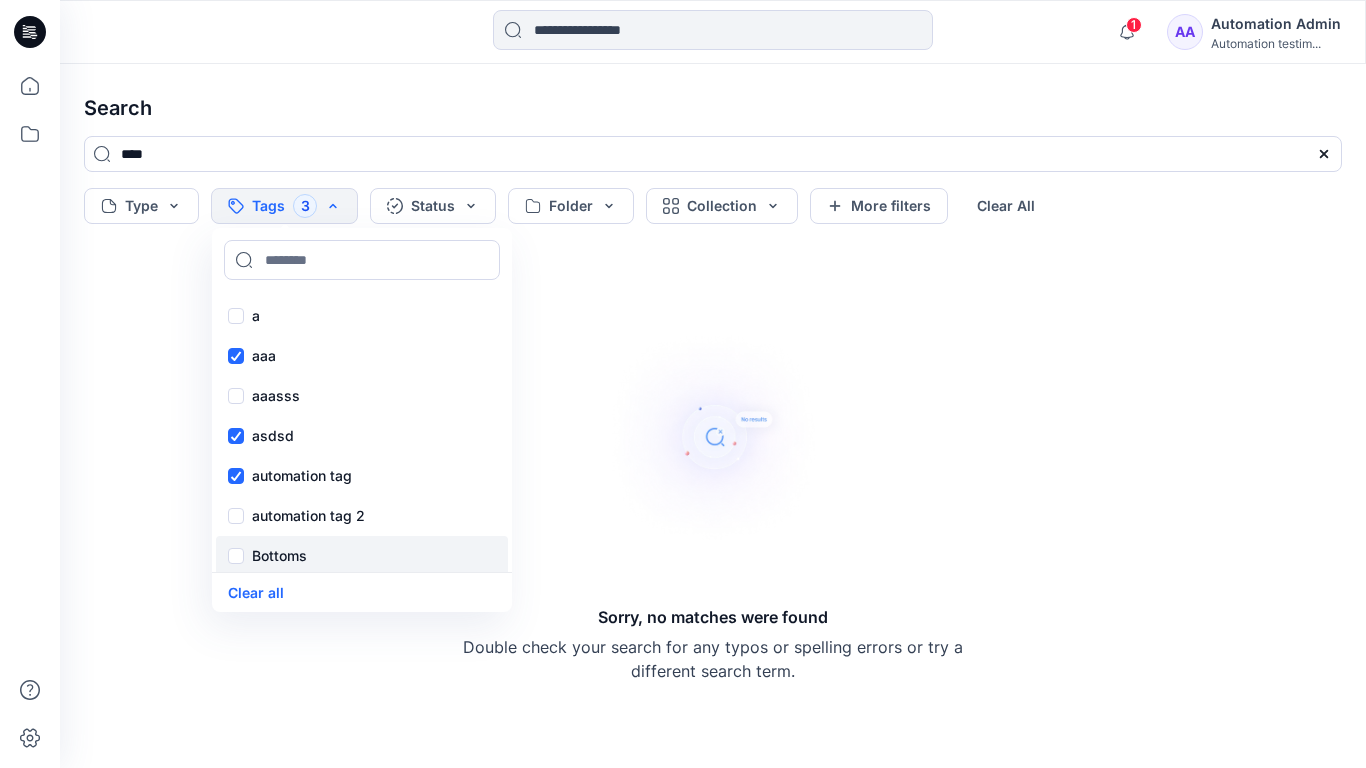click on "Bottoms" at bounding box center (279, 556) 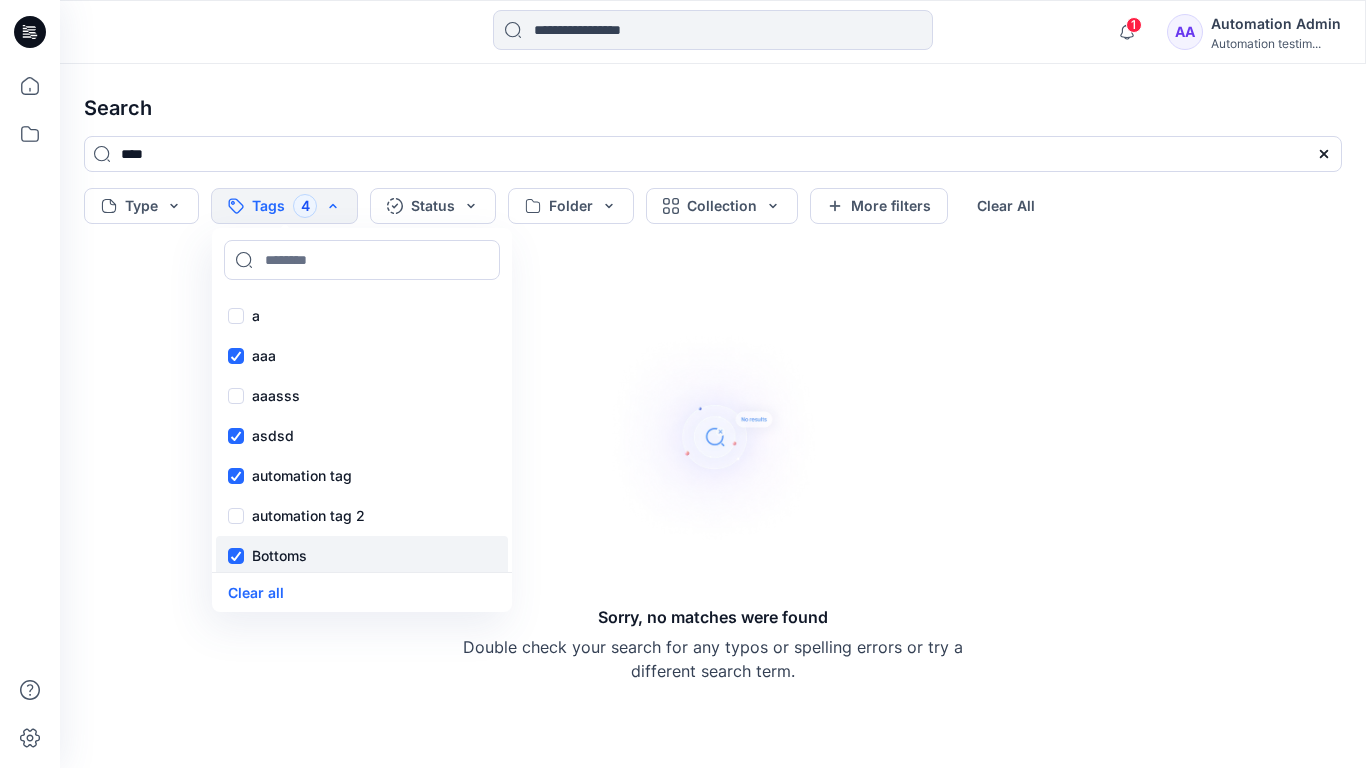scroll, scrollTop: 164, scrollLeft: 0, axis: vertical 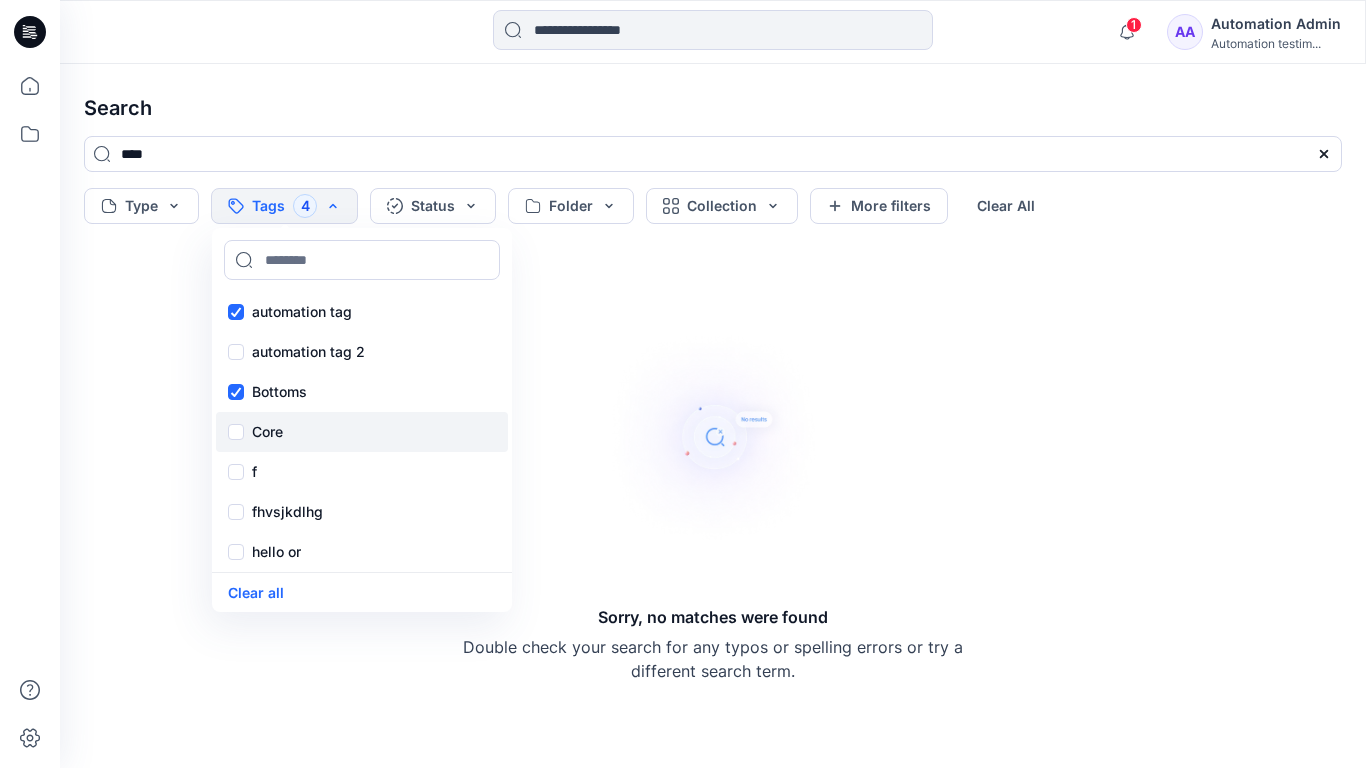click on "Core" at bounding box center [362, 432] 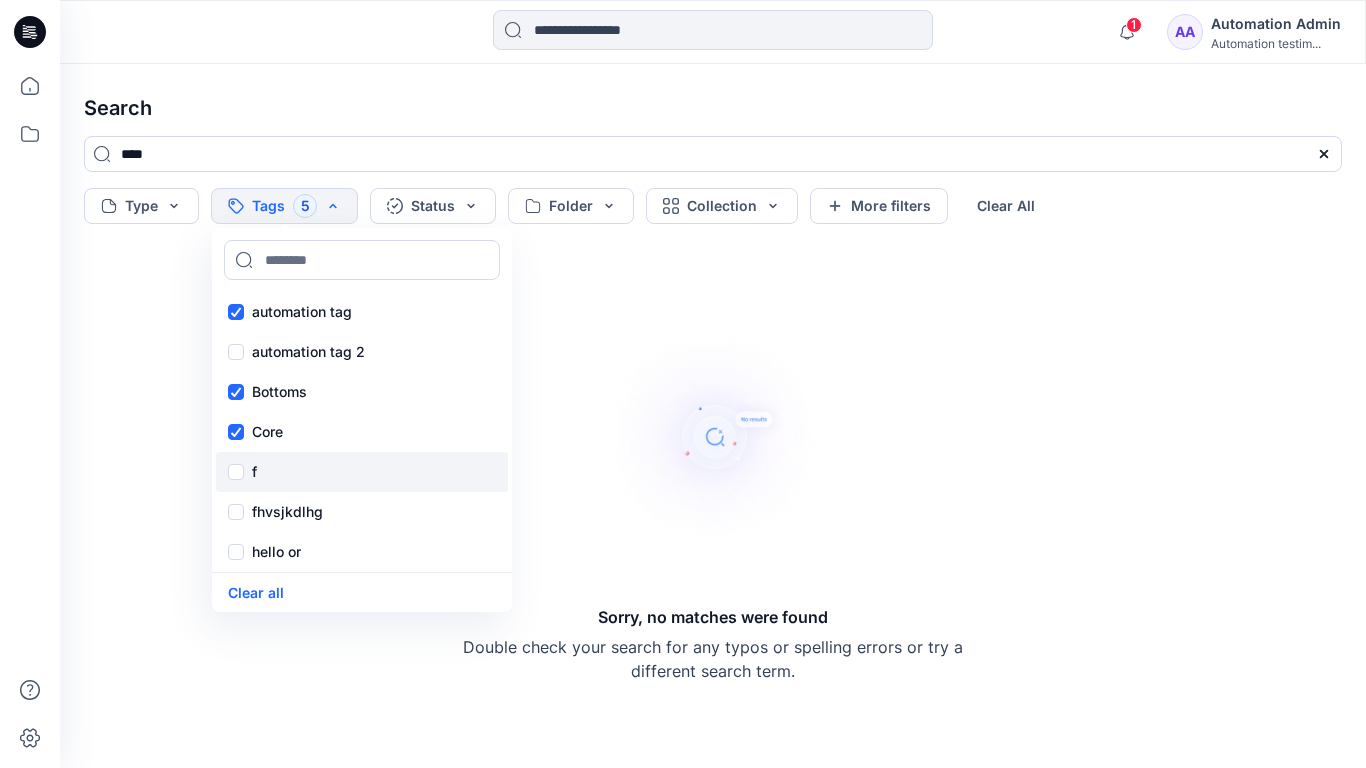 click on "f" at bounding box center [362, 472] 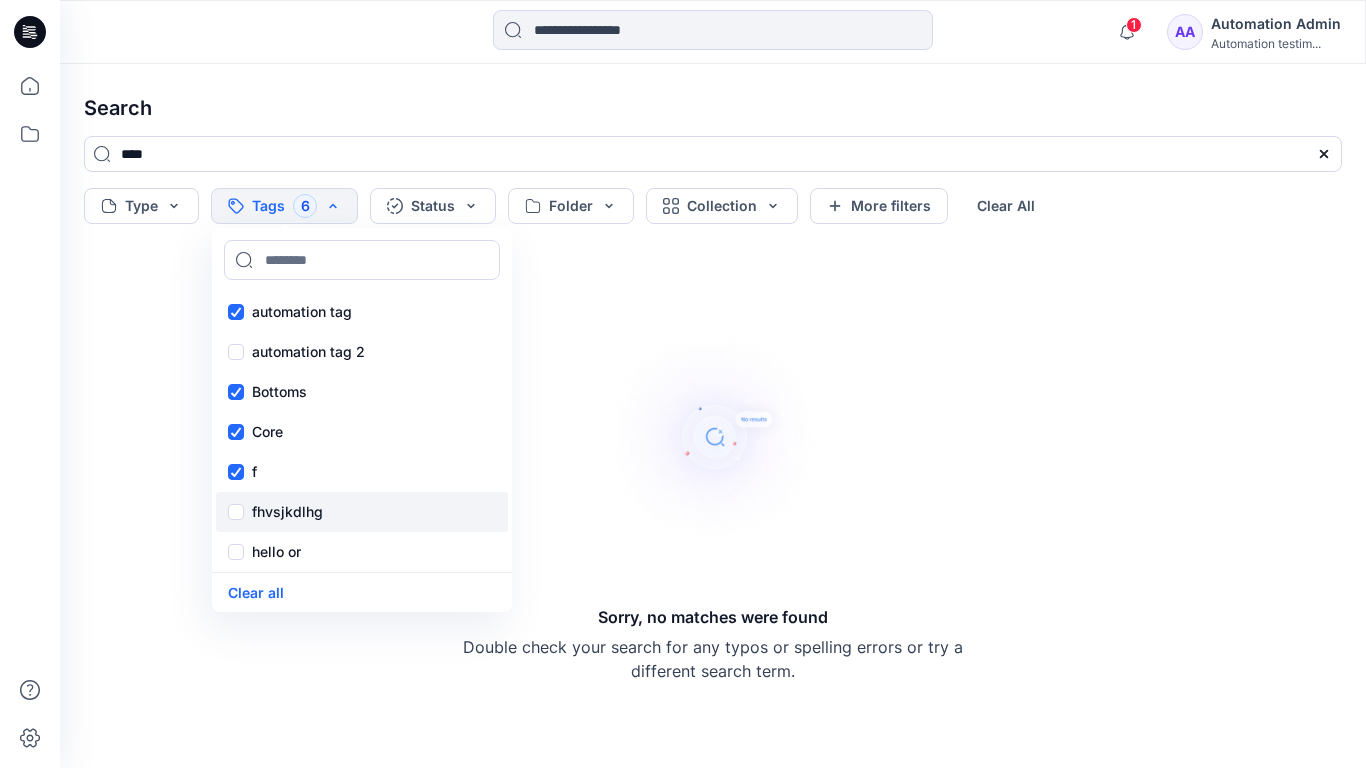 click on "fhvsjkdlhg" at bounding box center [287, 512] 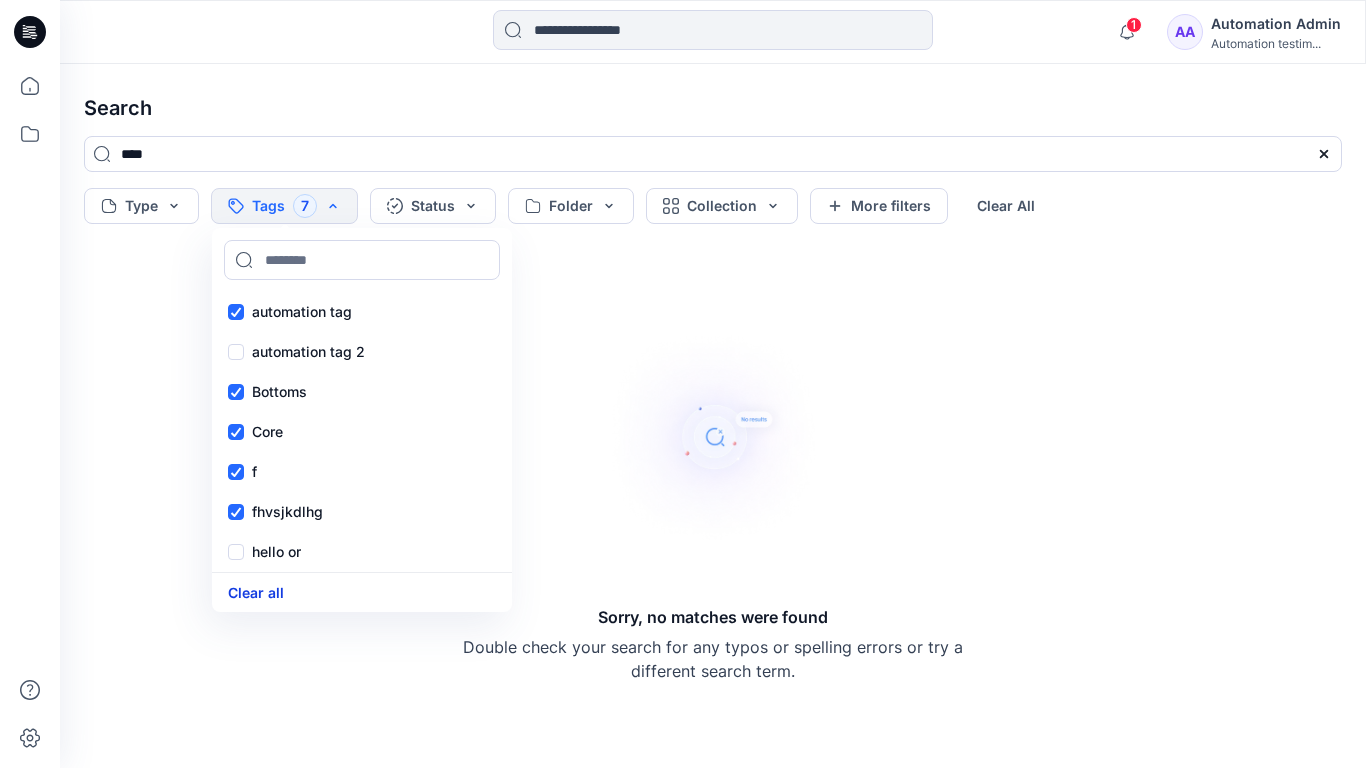 click on "Clear all" at bounding box center [256, 592] 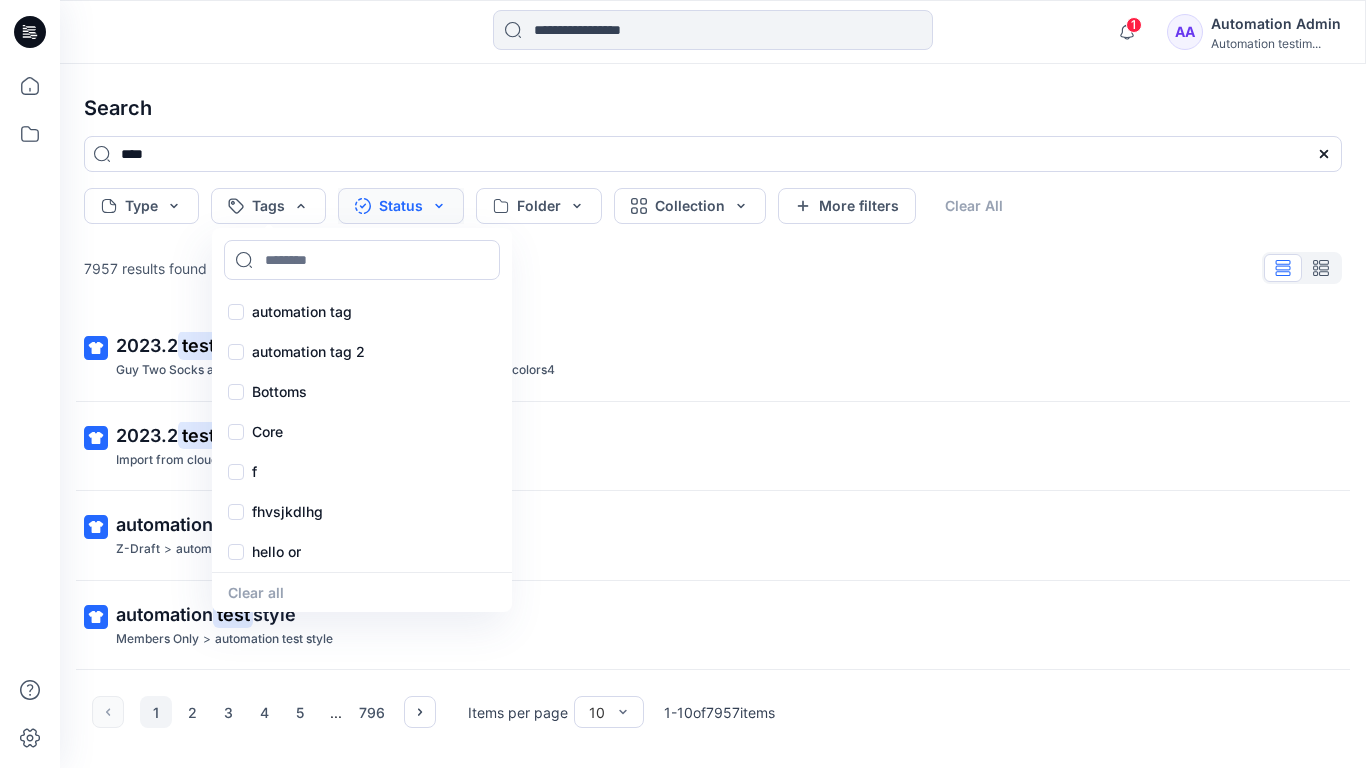 click on "Status" at bounding box center [401, 206] 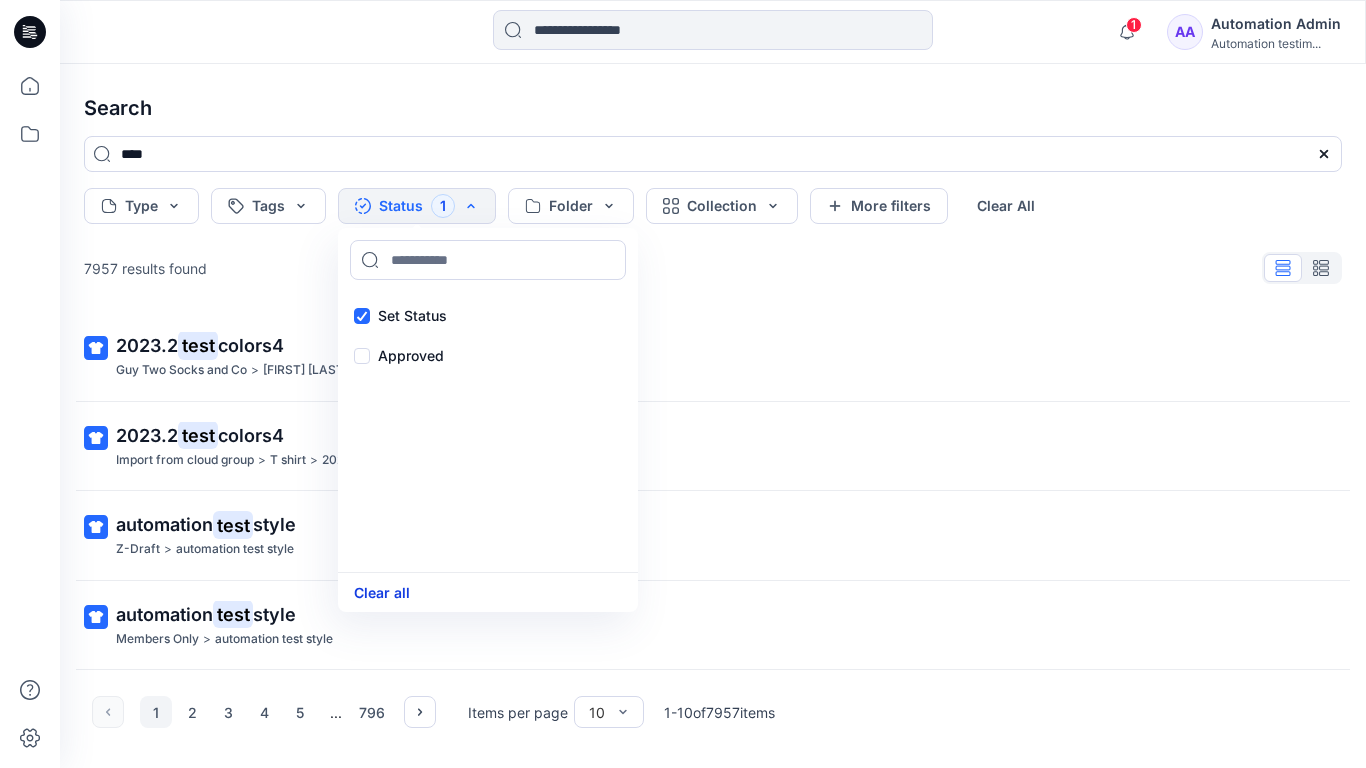 click on "Clear all" at bounding box center [382, 592] 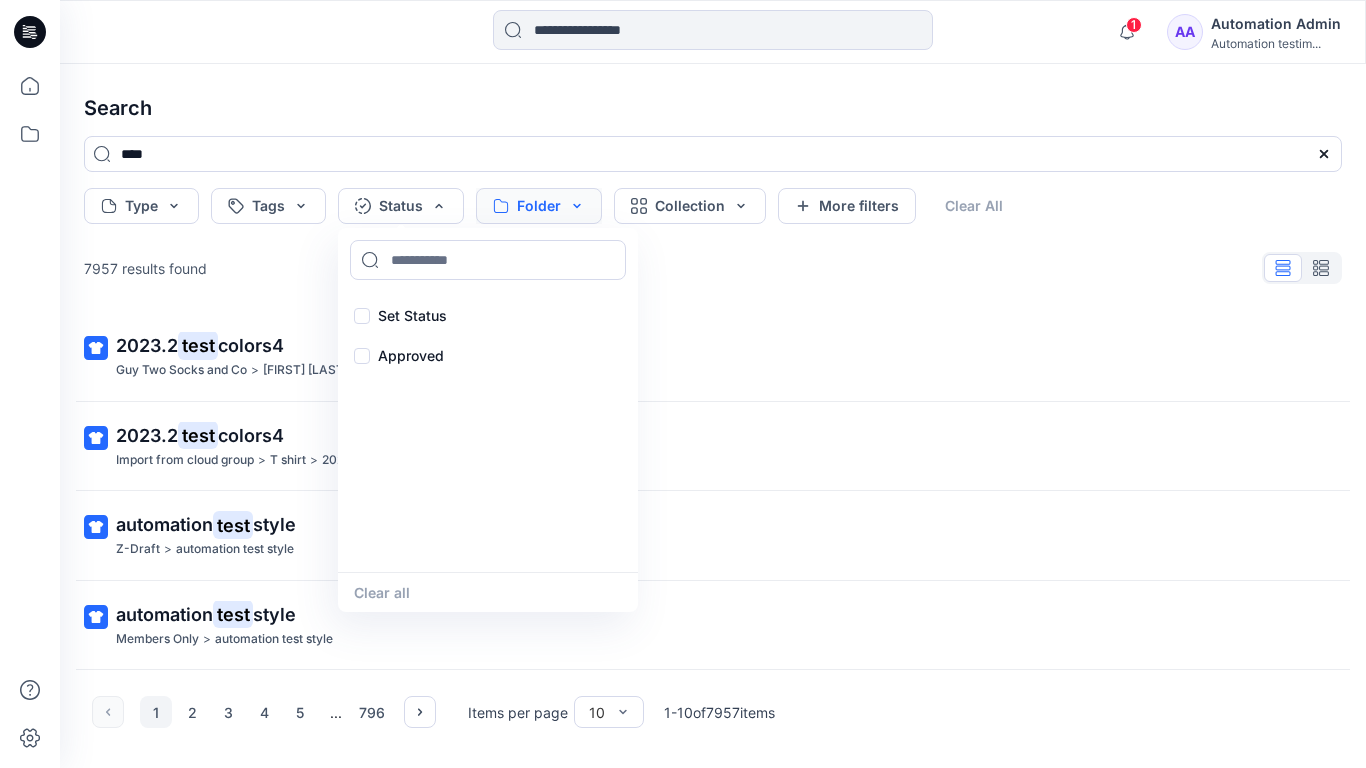 click on "Folder" at bounding box center [539, 206] 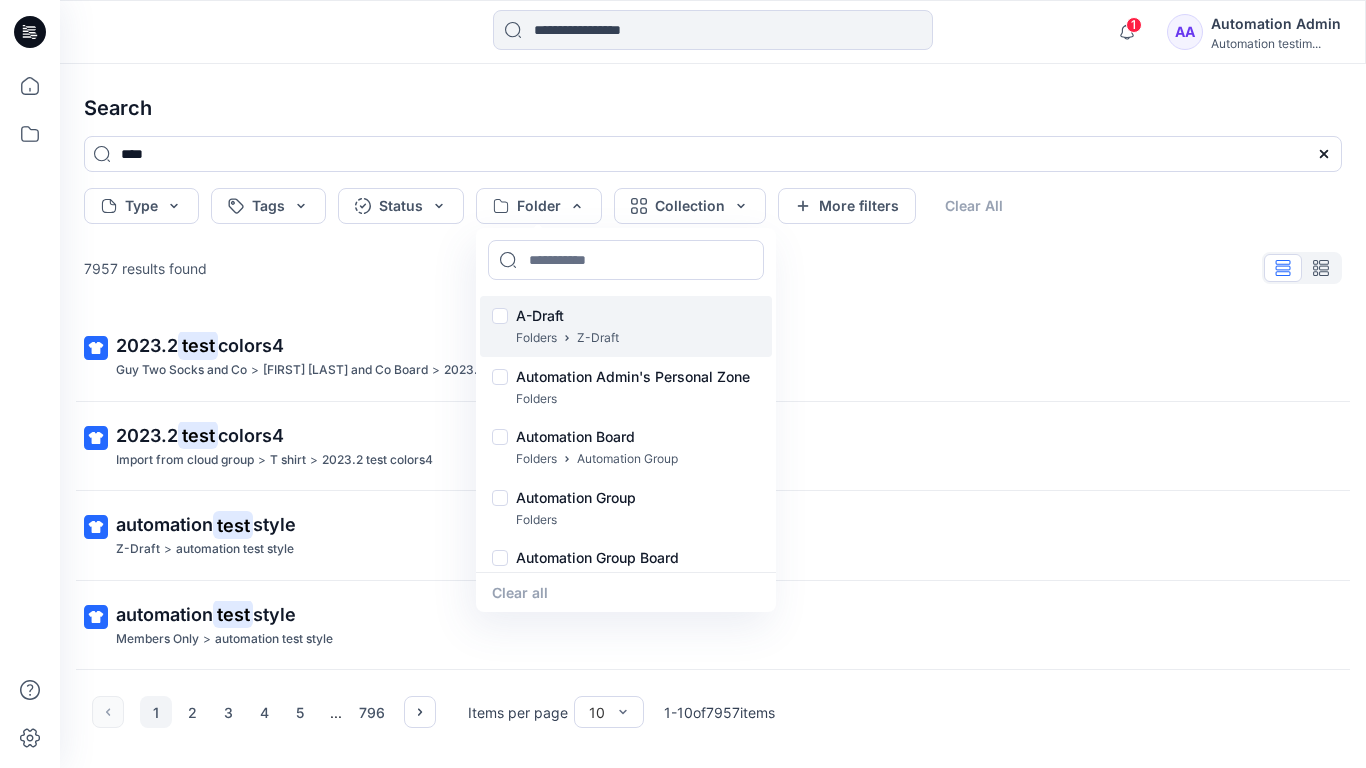 click on "A-Draft" at bounding box center (567, 316) 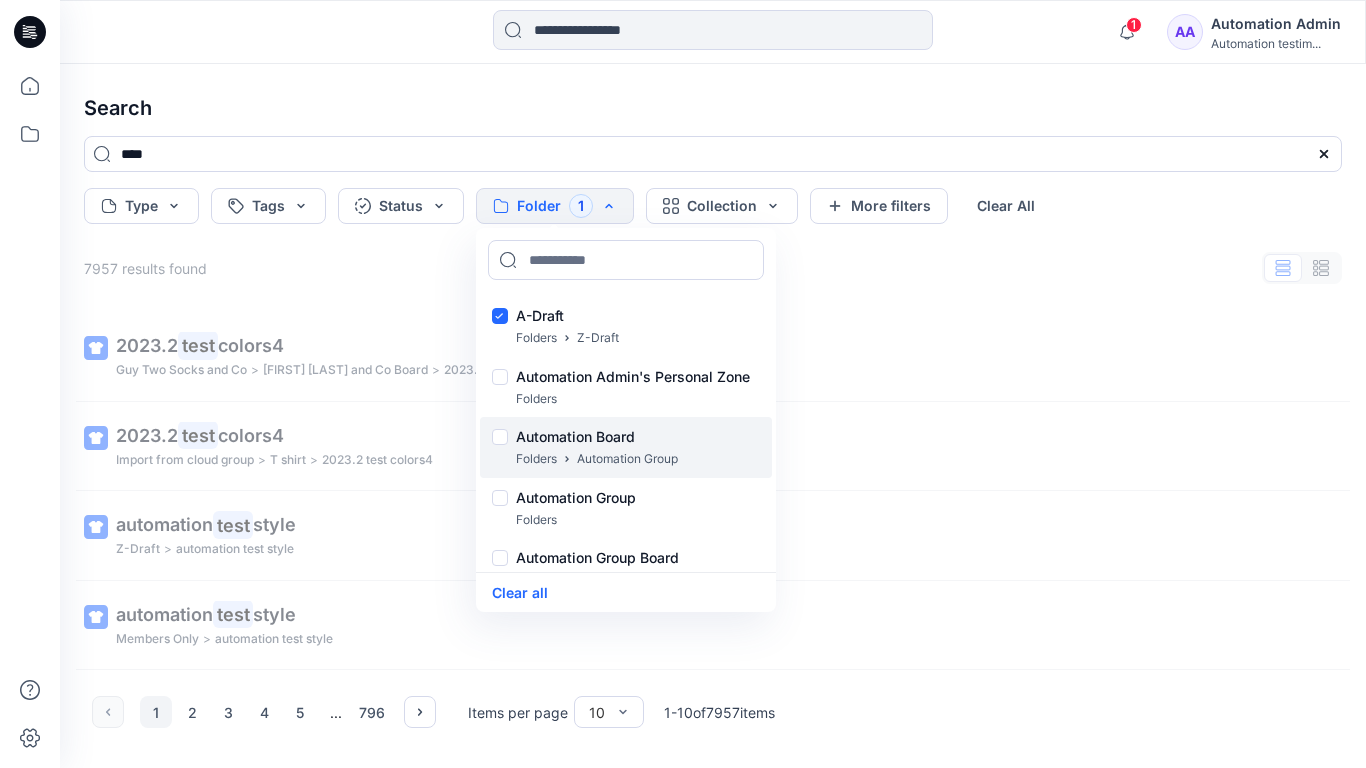 click on "Folders" at bounding box center [536, 459] 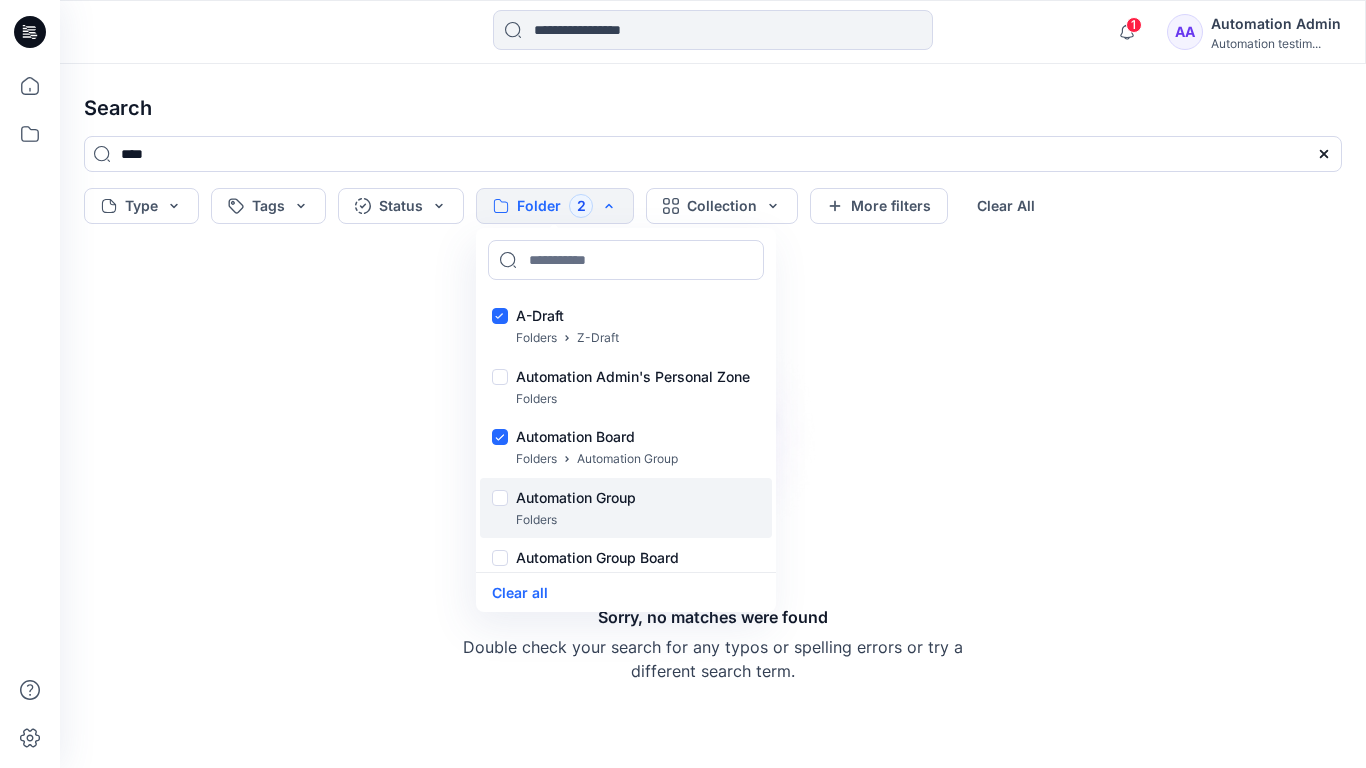 click on "Folders" at bounding box center (536, 520) 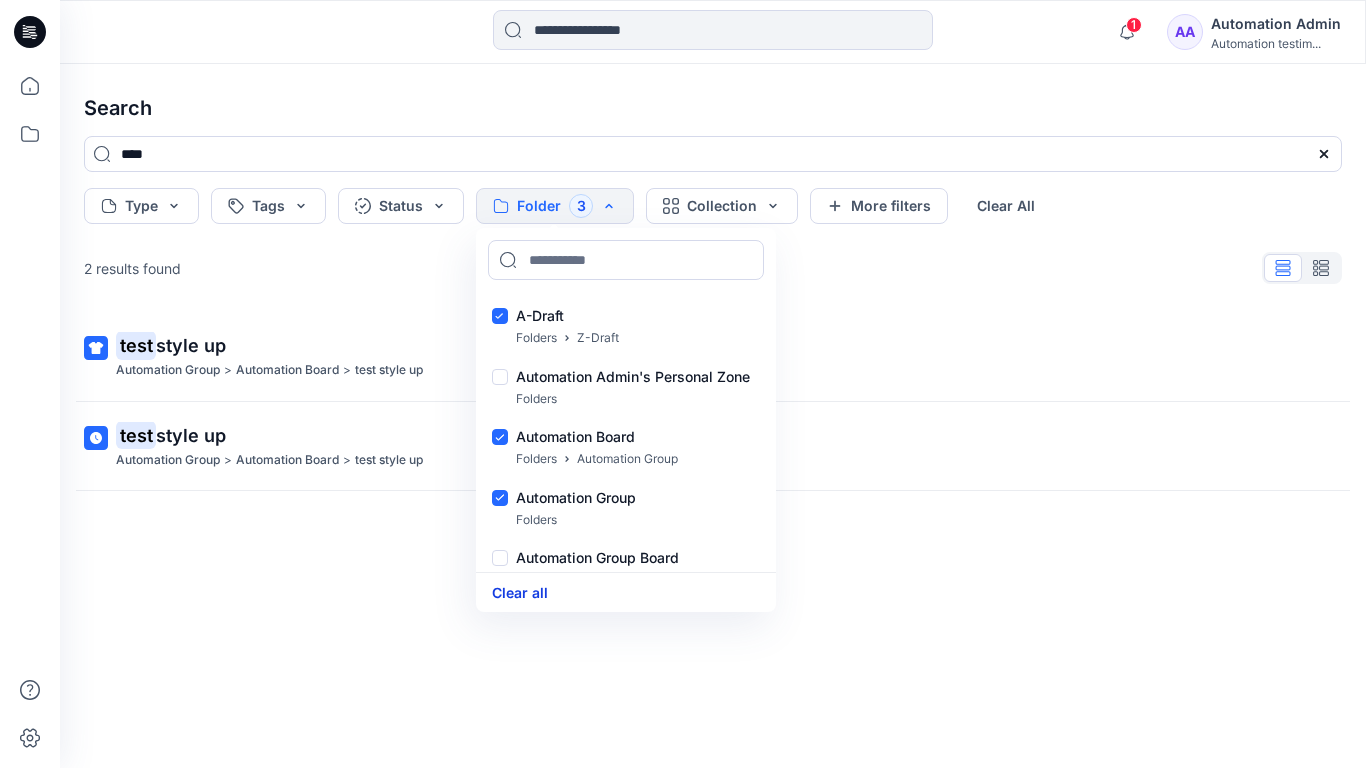 click on "Clear all" at bounding box center (520, 592) 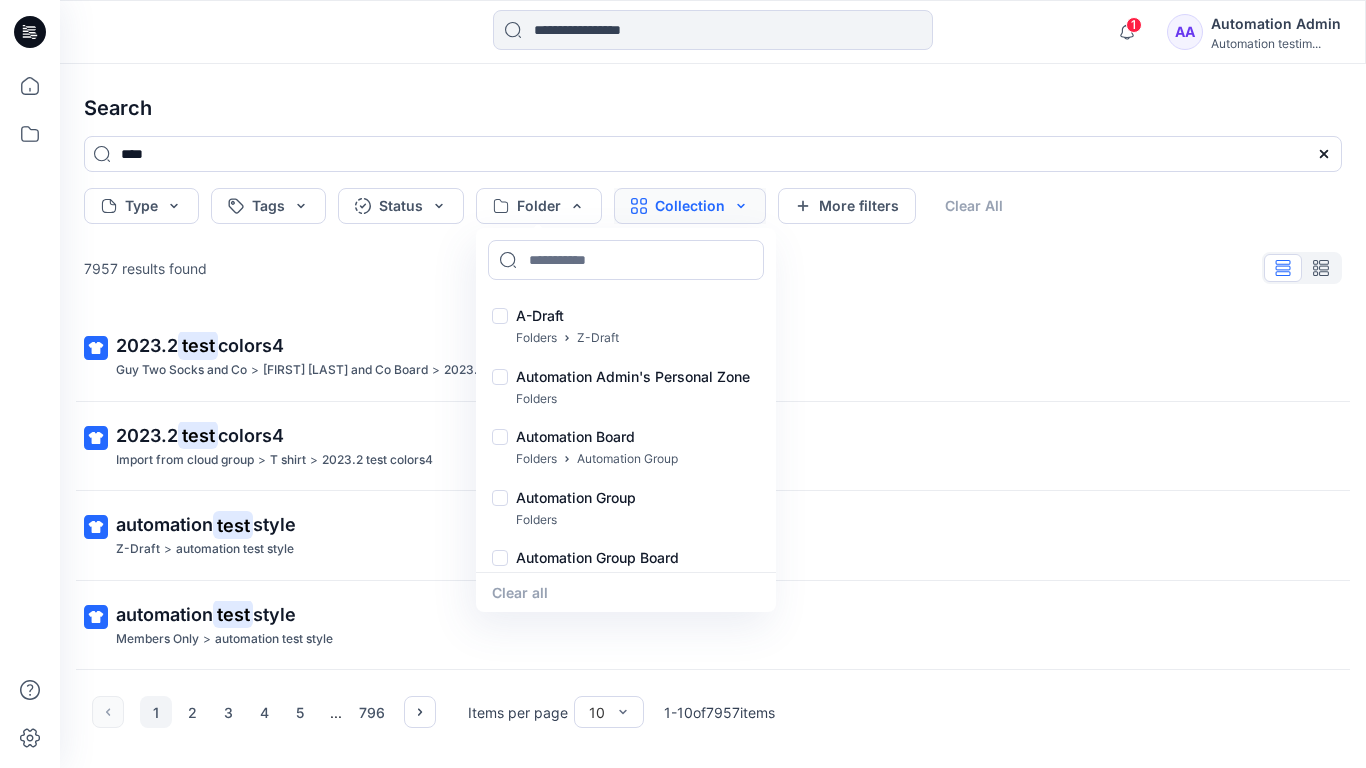 click on "Collection" at bounding box center (690, 206) 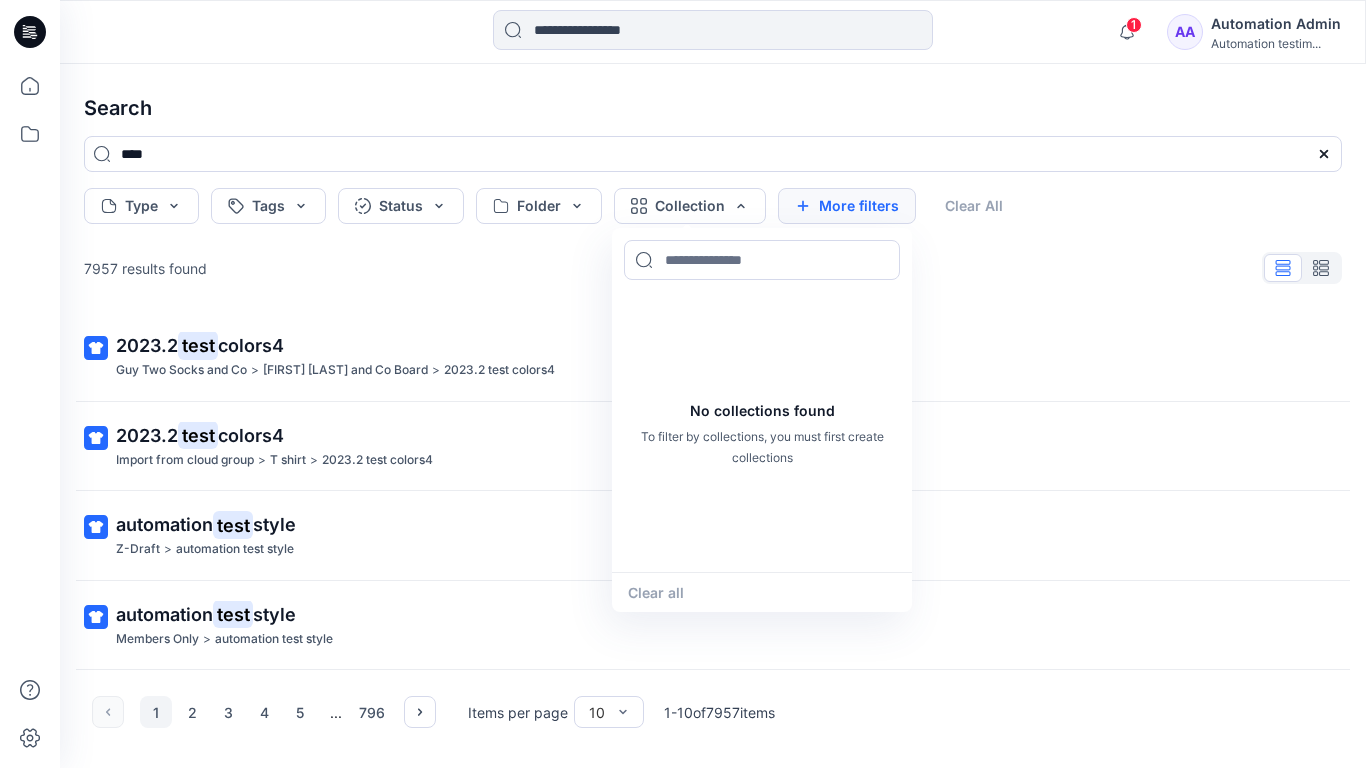 click on "More filters" at bounding box center [847, 206] 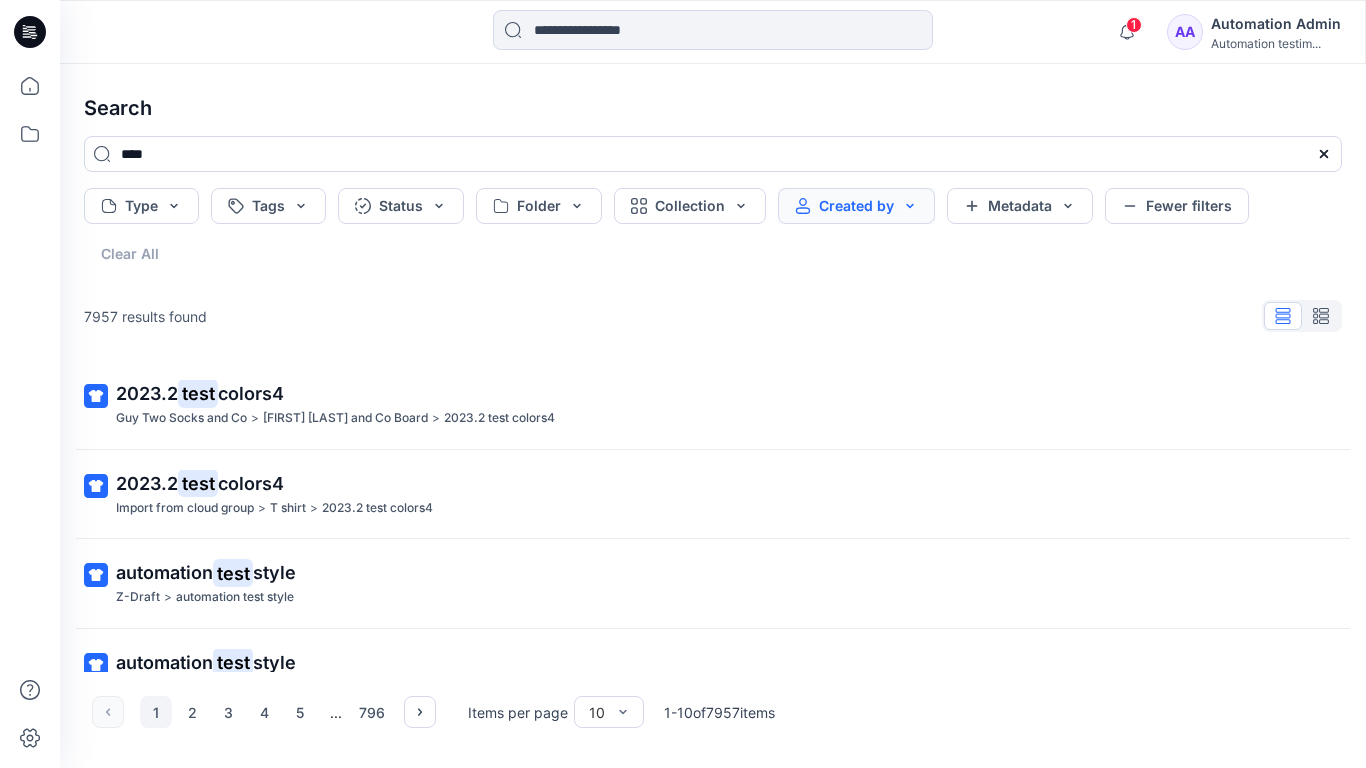 click on "Created by" at bounding box center [856, 206] 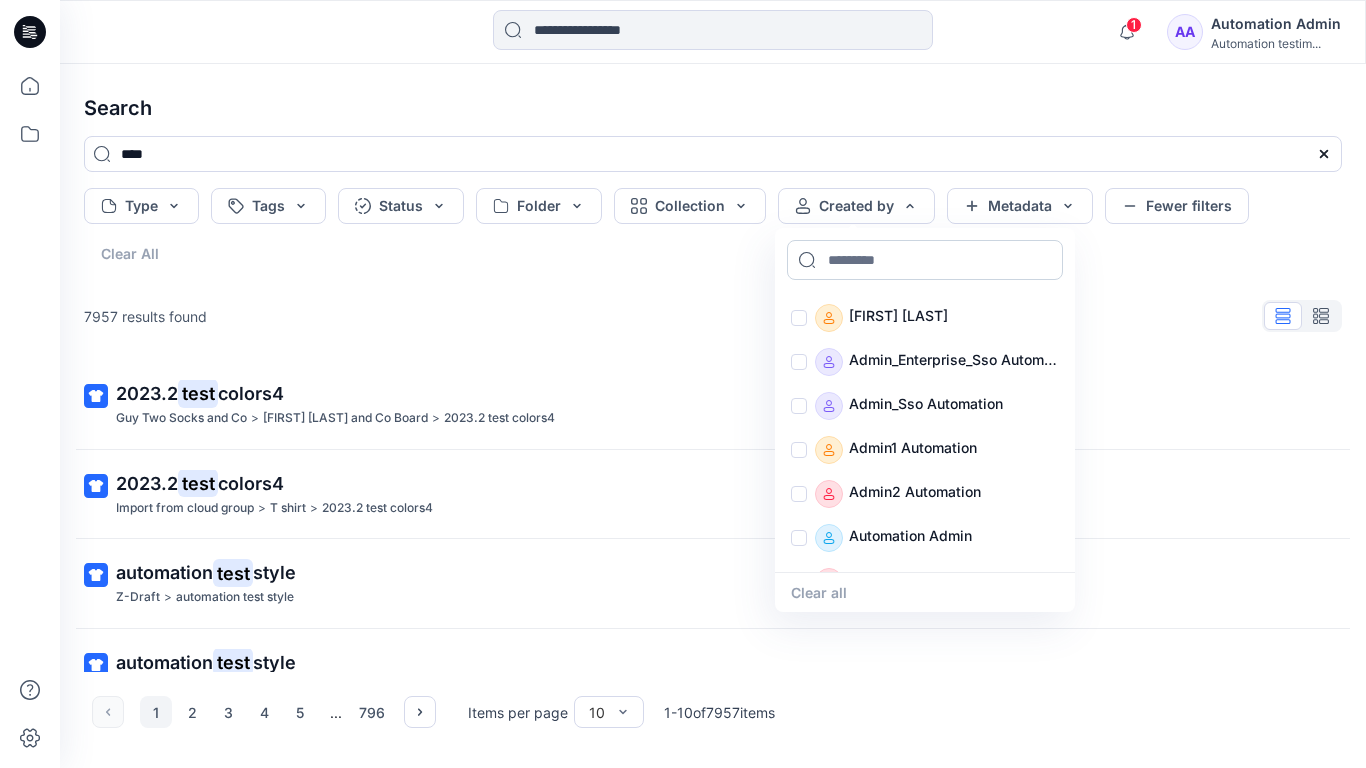 click at bounding box center (925, 260) 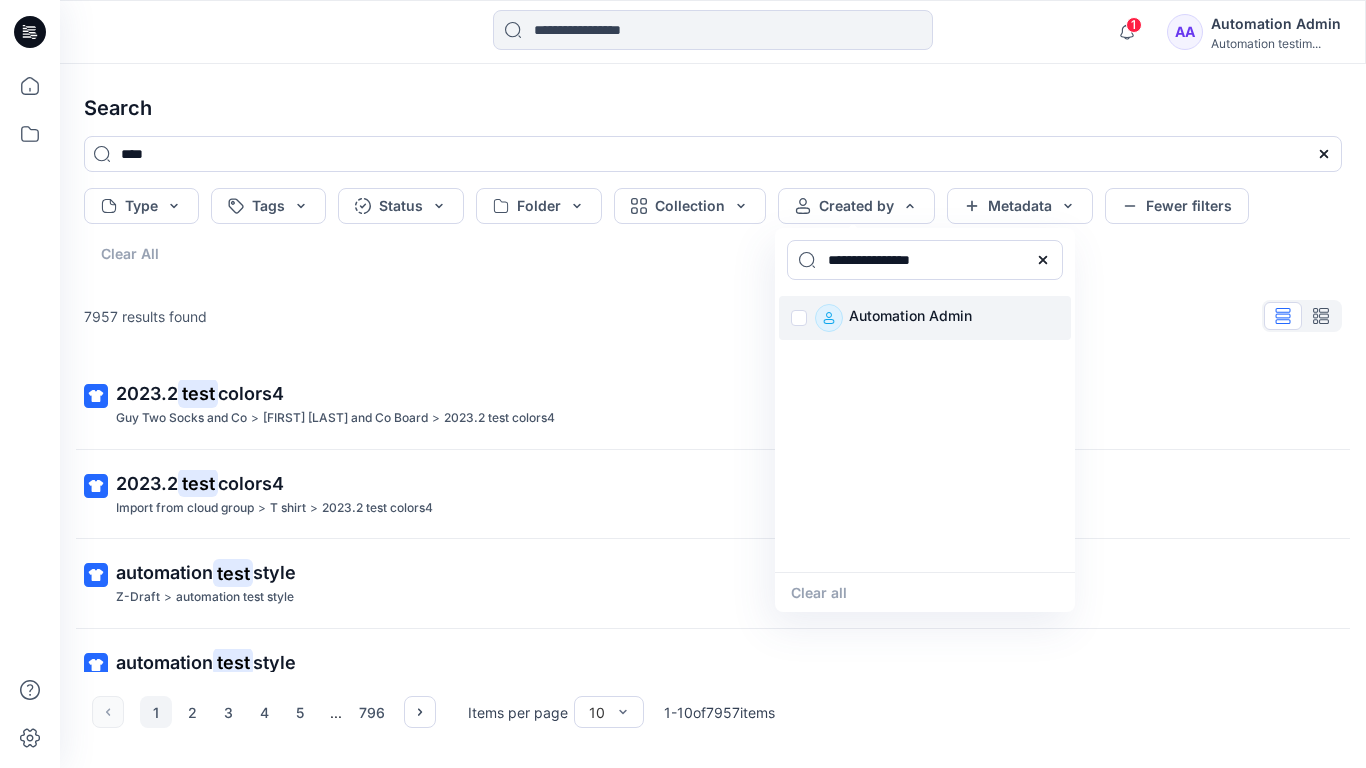 type on "**********" 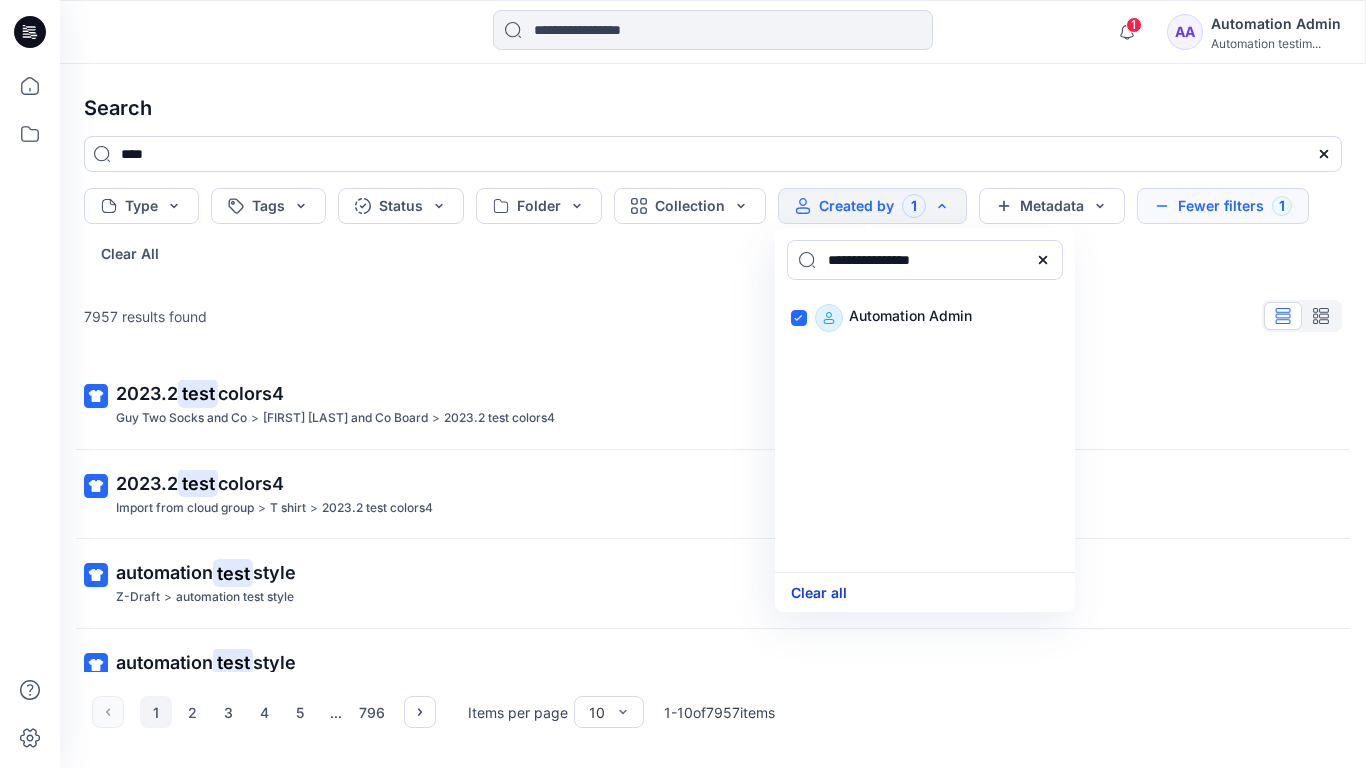 click on "Clear all" at bounding box center (819, 592) 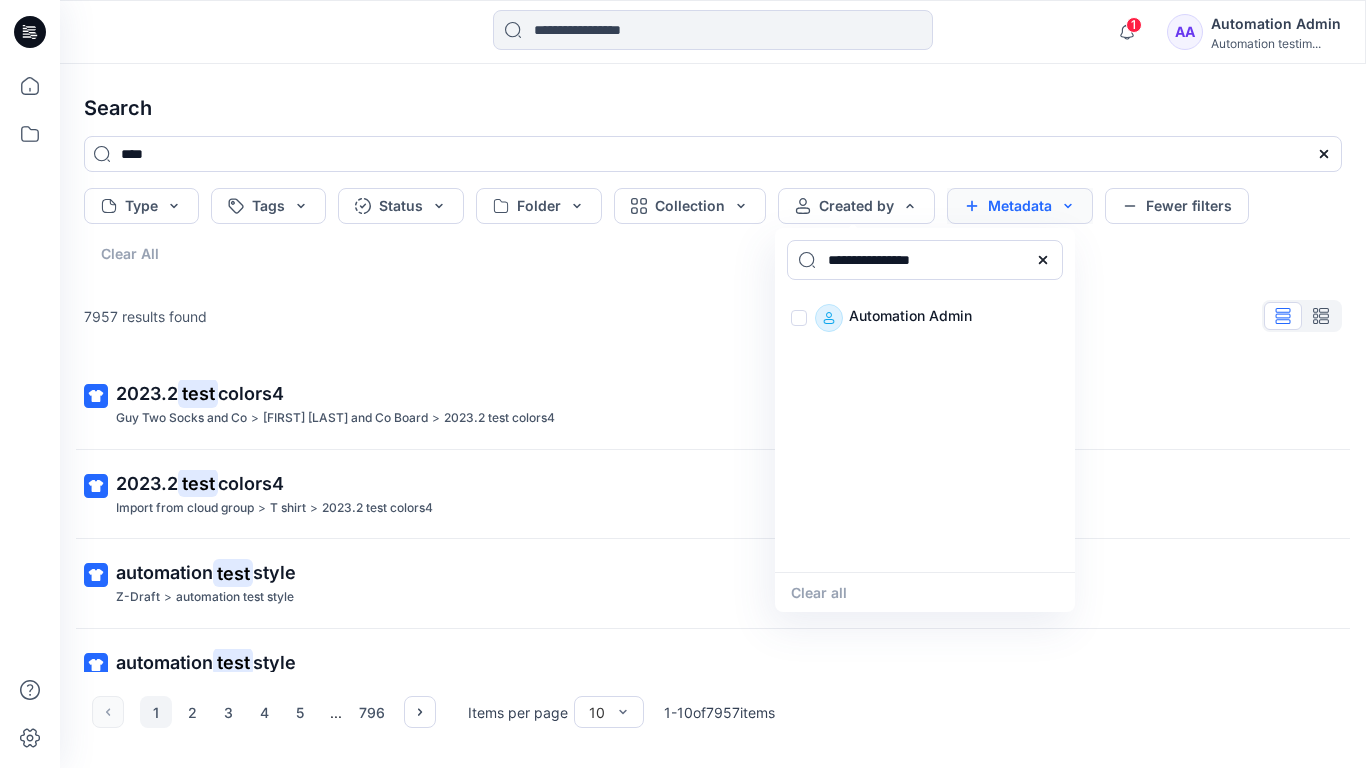 click on "Metadata" at bounding box center [1020, 206] 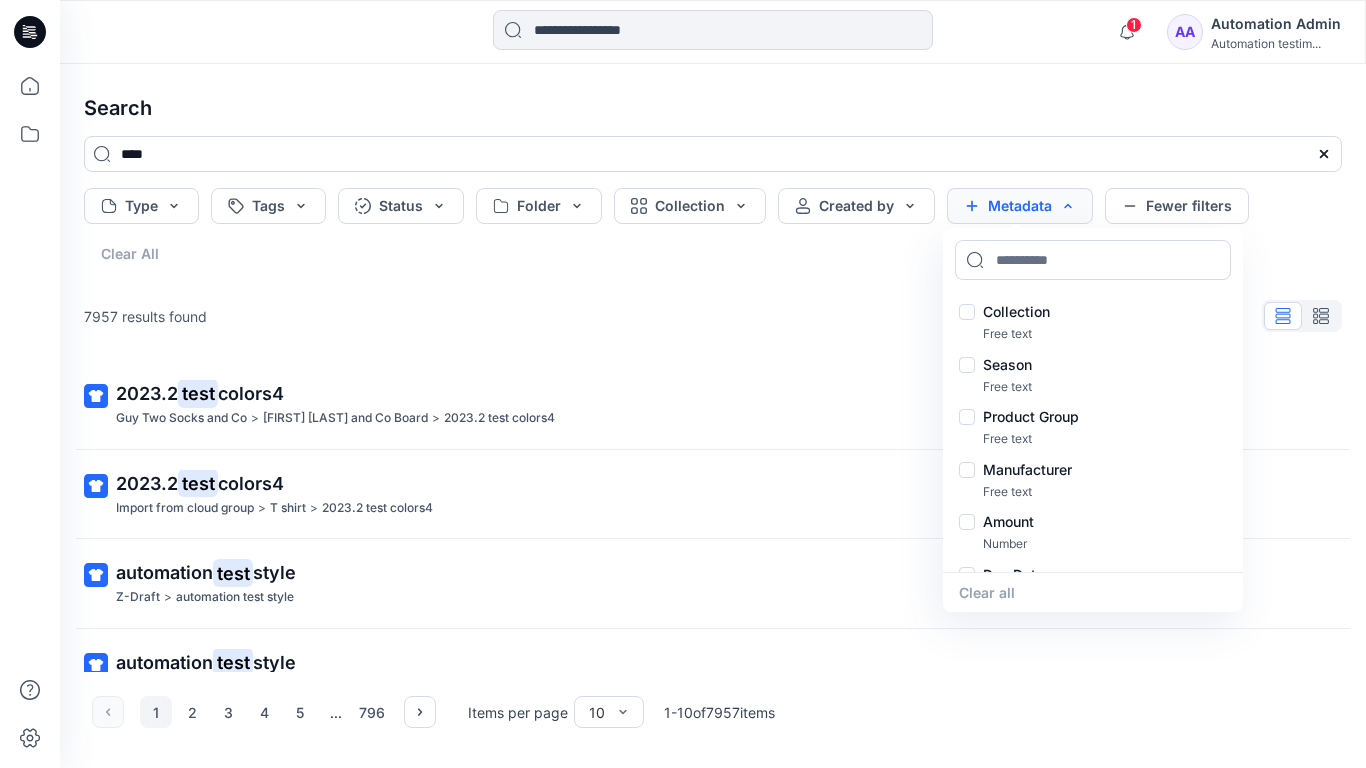 click on "Metadata" at bounding box center [1020, 206] 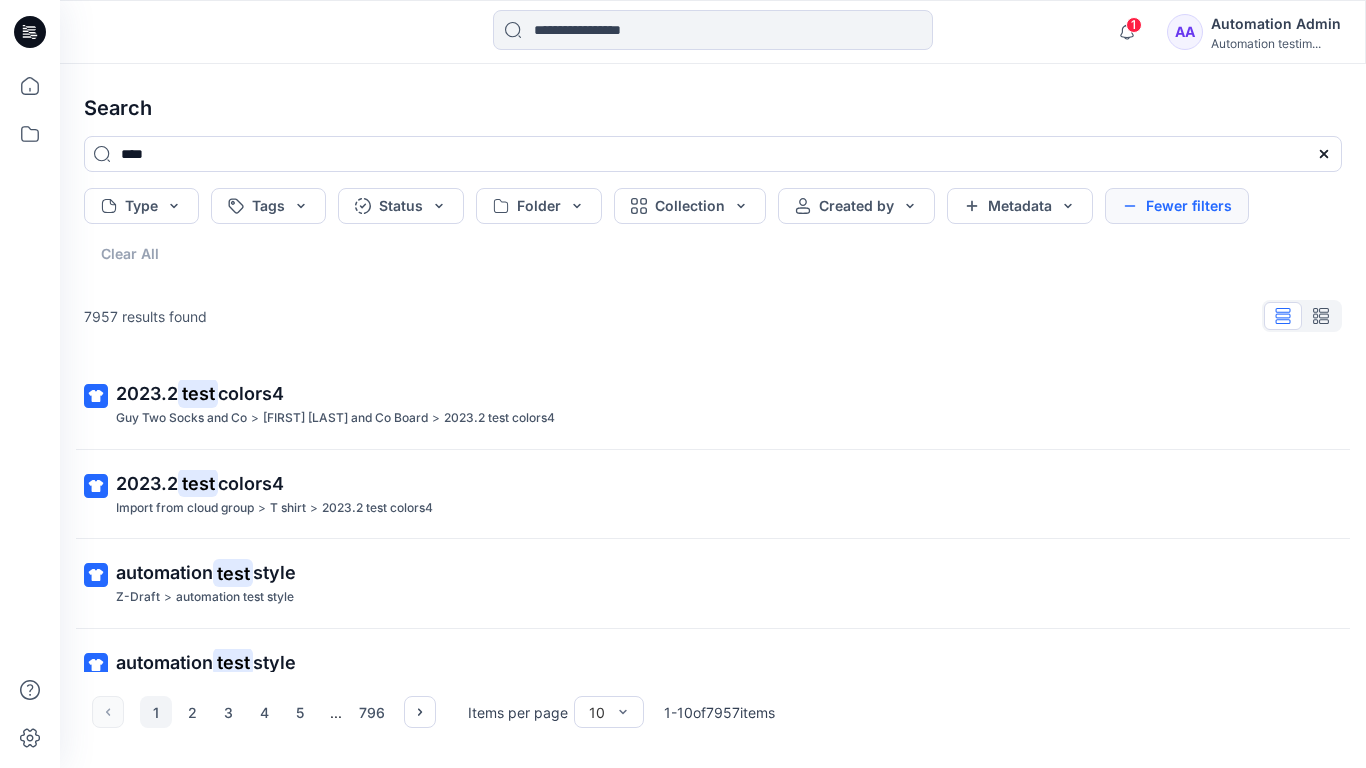 click on "Fewer filters" at bounding box center (1177, 206) 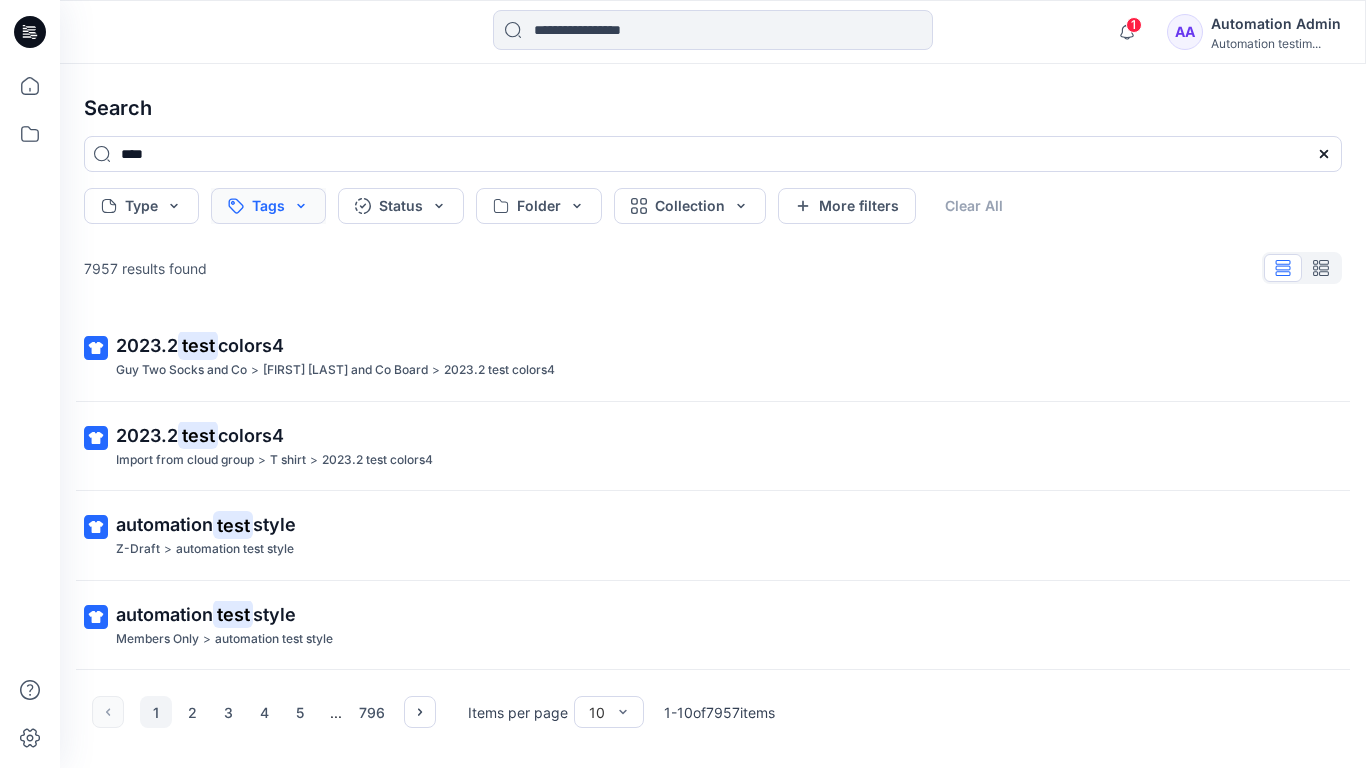 click on "Tags" at bounding box center (268, 206) 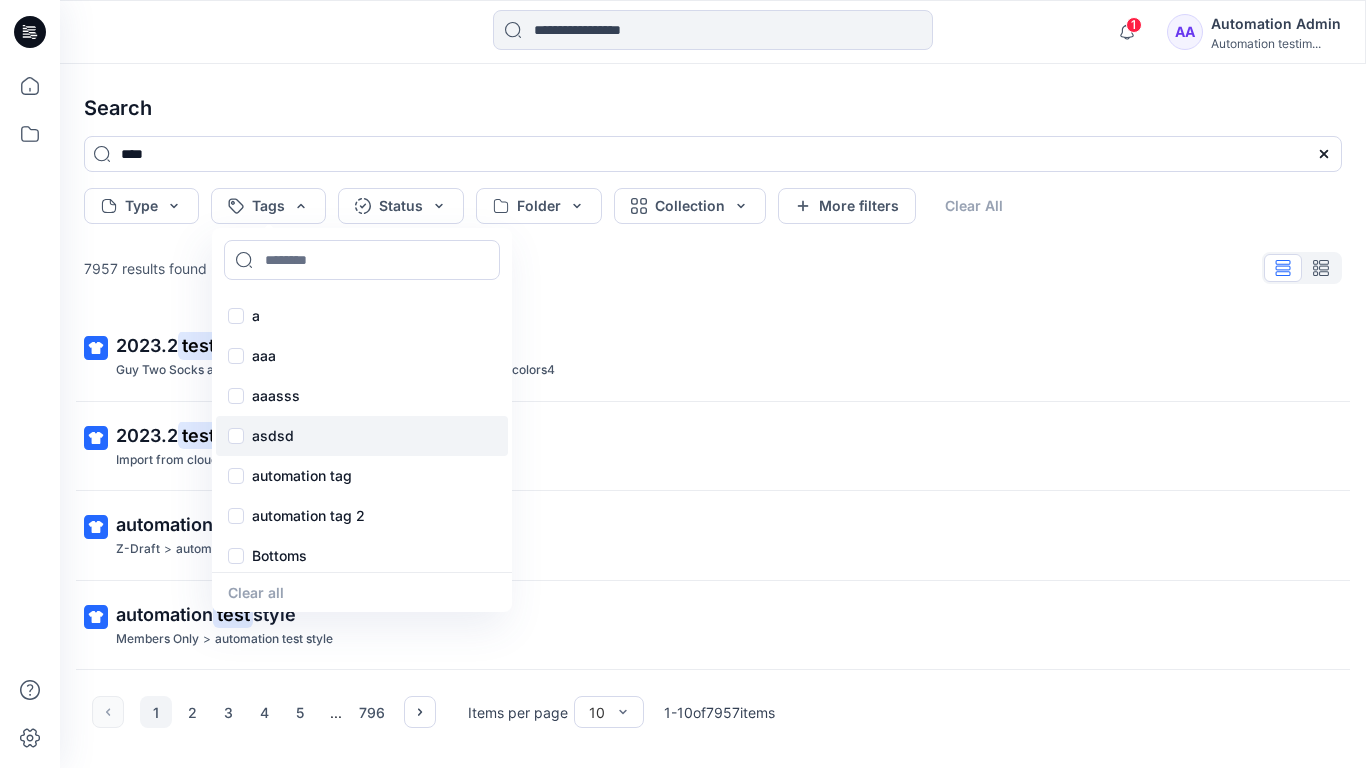 click on "asdsd" at bounding box center (362, 436) 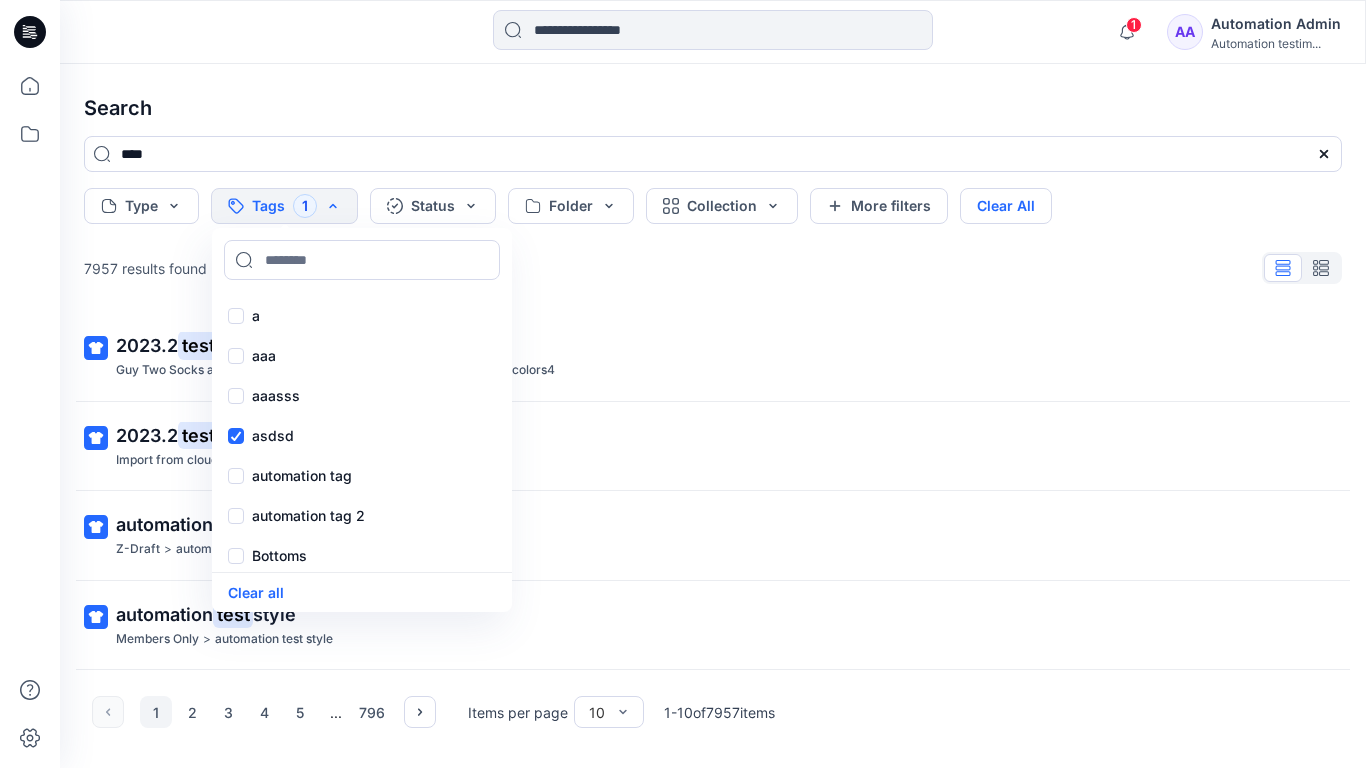 click on "Clear All" at bounding box center [1006, 206] 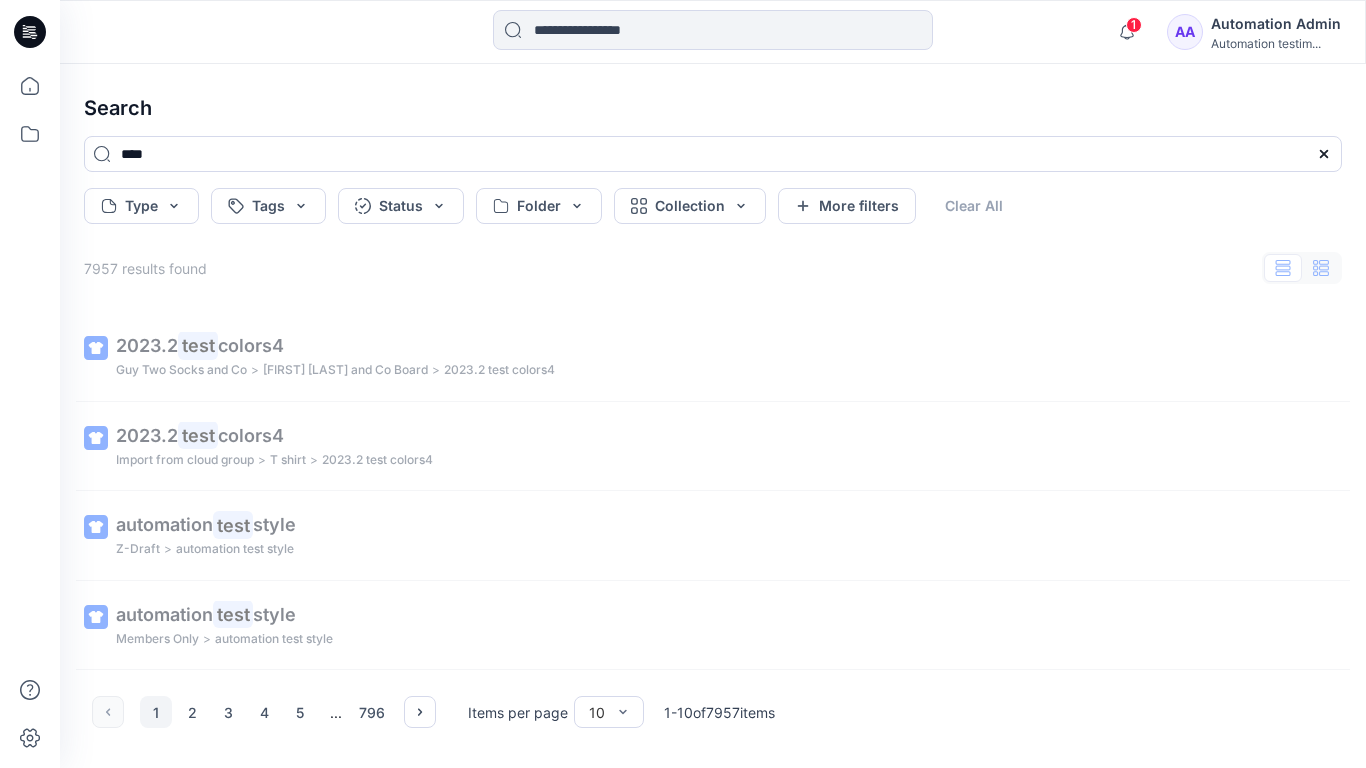 click at bounding box center [1321, 268] 